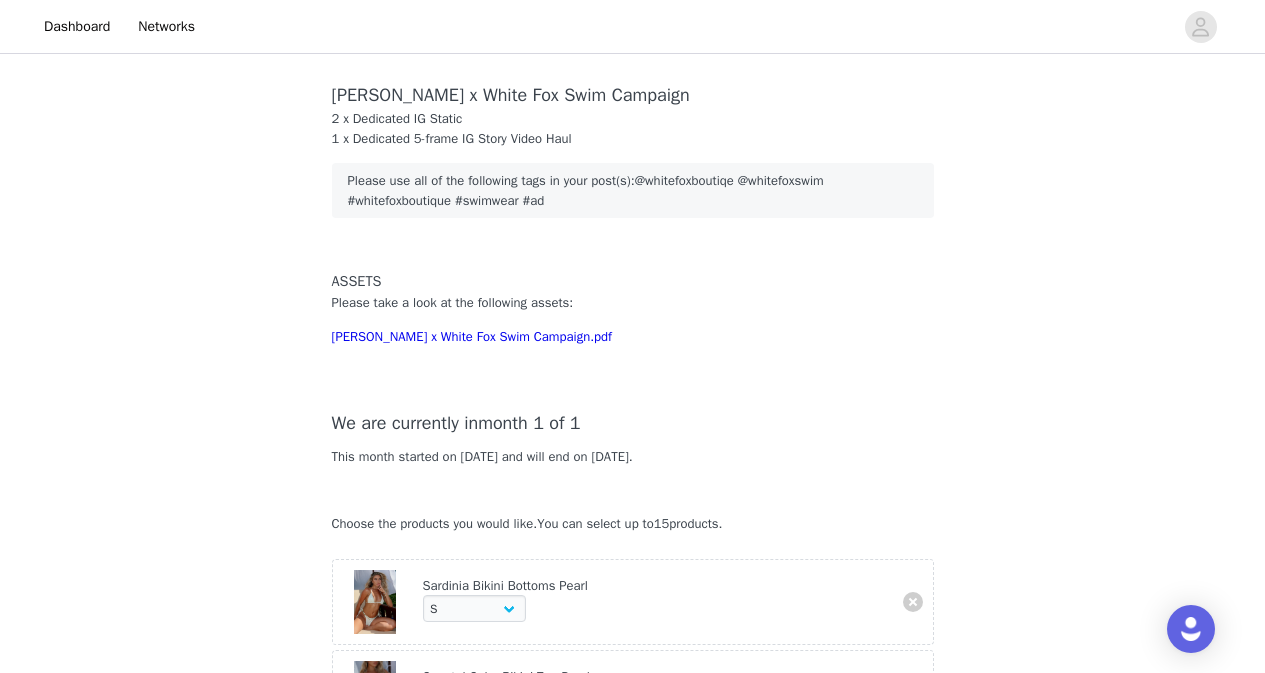 select on "26941426" 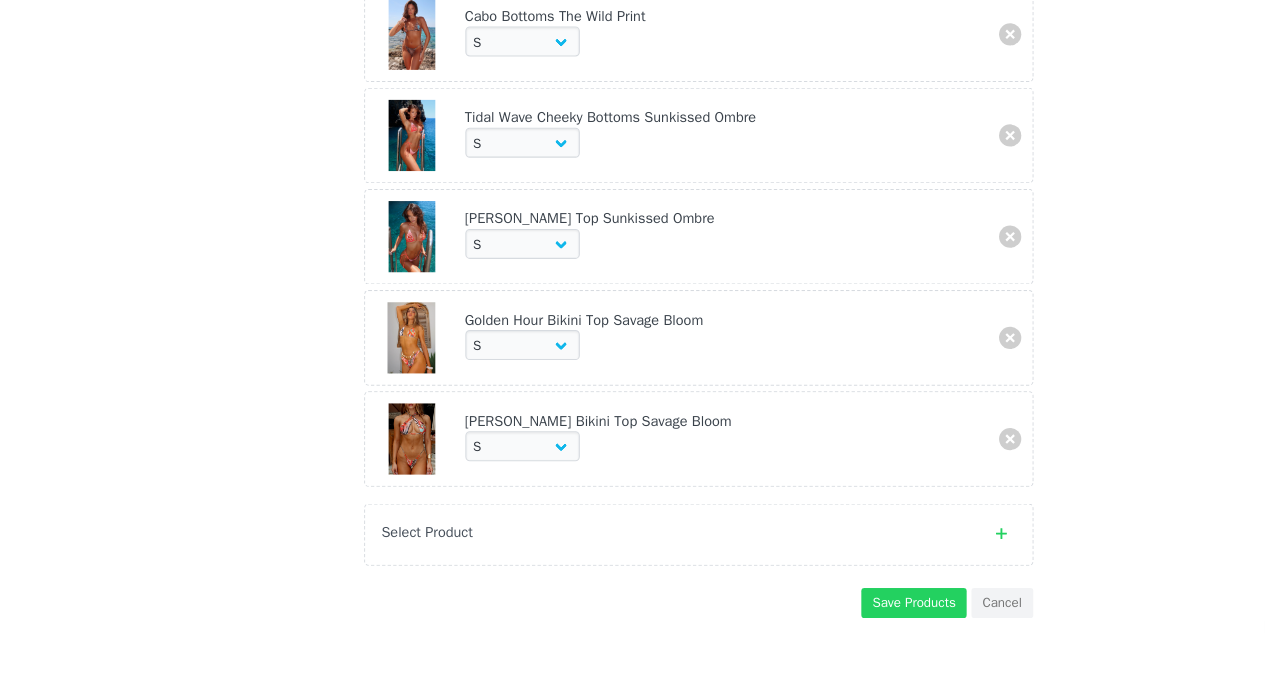 scroll, scrollTop: 999, scrollLeft: 0, axis: vertical 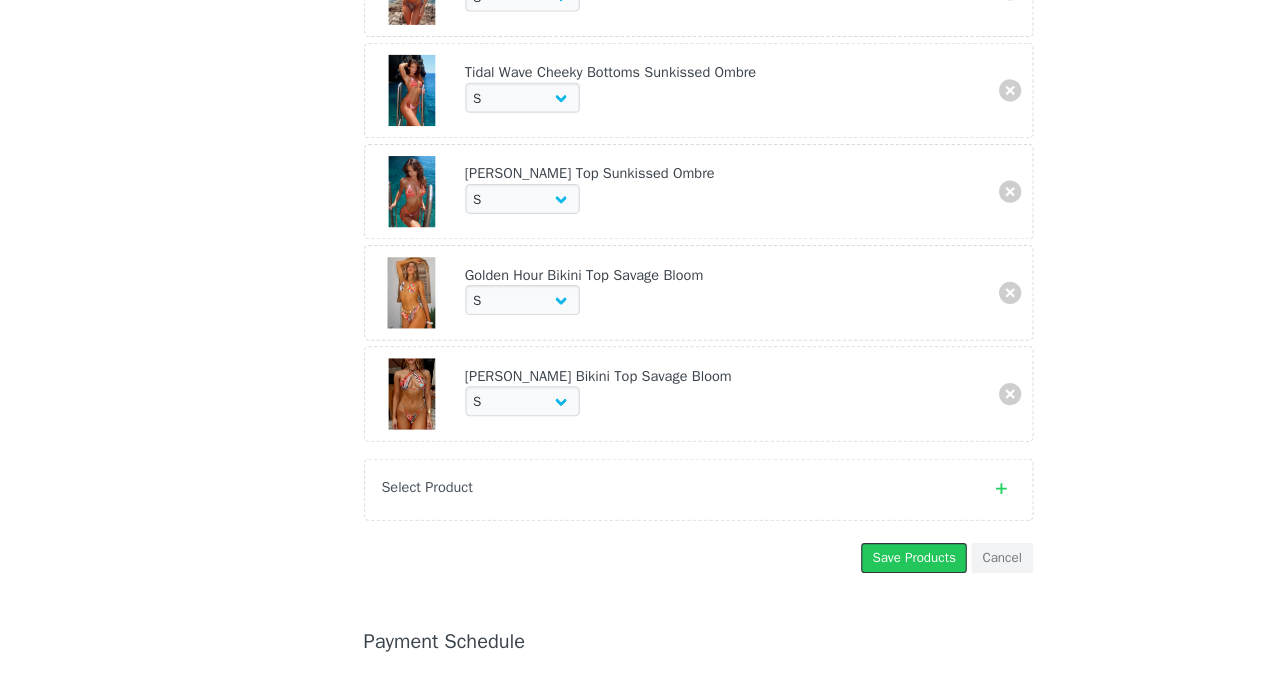click on "Save Products" at bounding box center (826, 569) 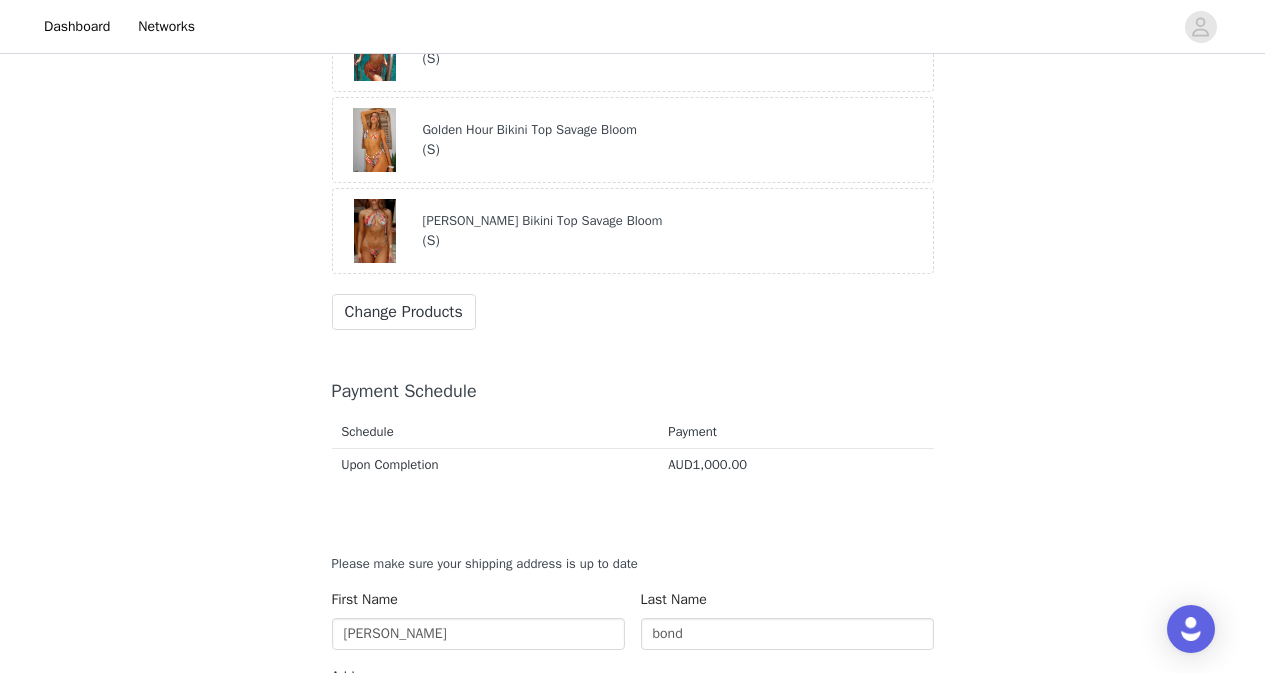 scroll, scrollTop: 1235, scrollLeft: 0, axis: vertical 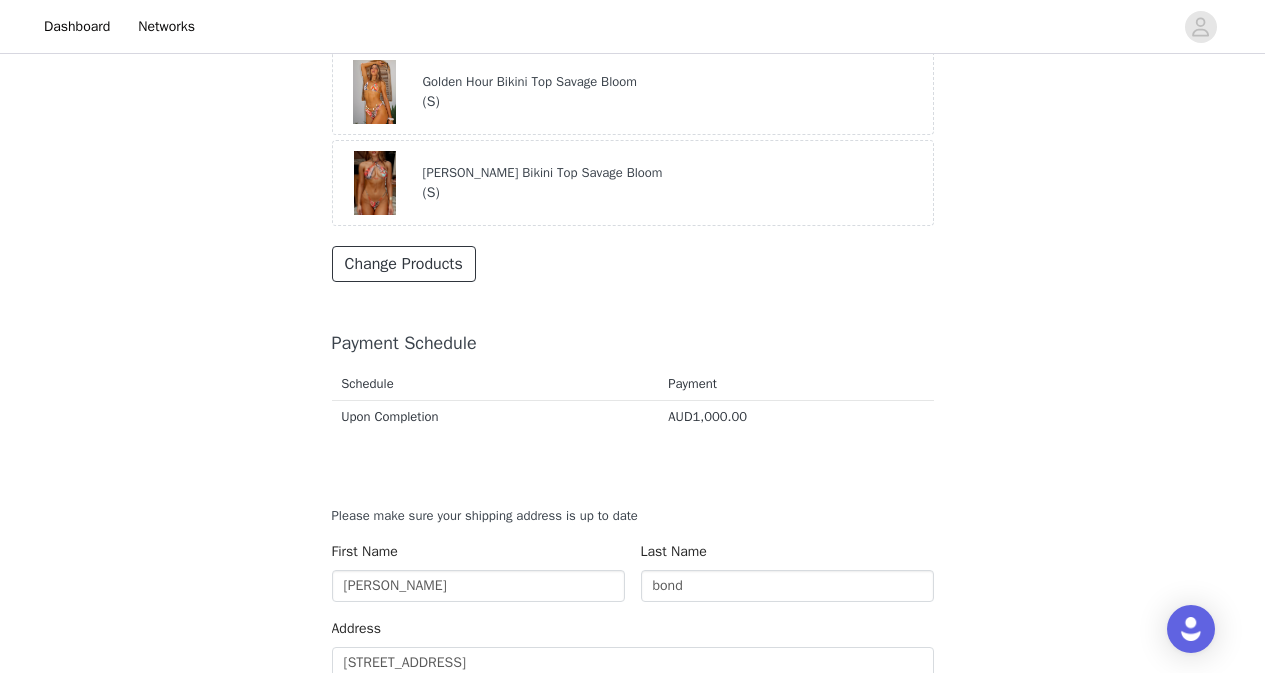 click on "Change Products" at bounding box center (404, 264) 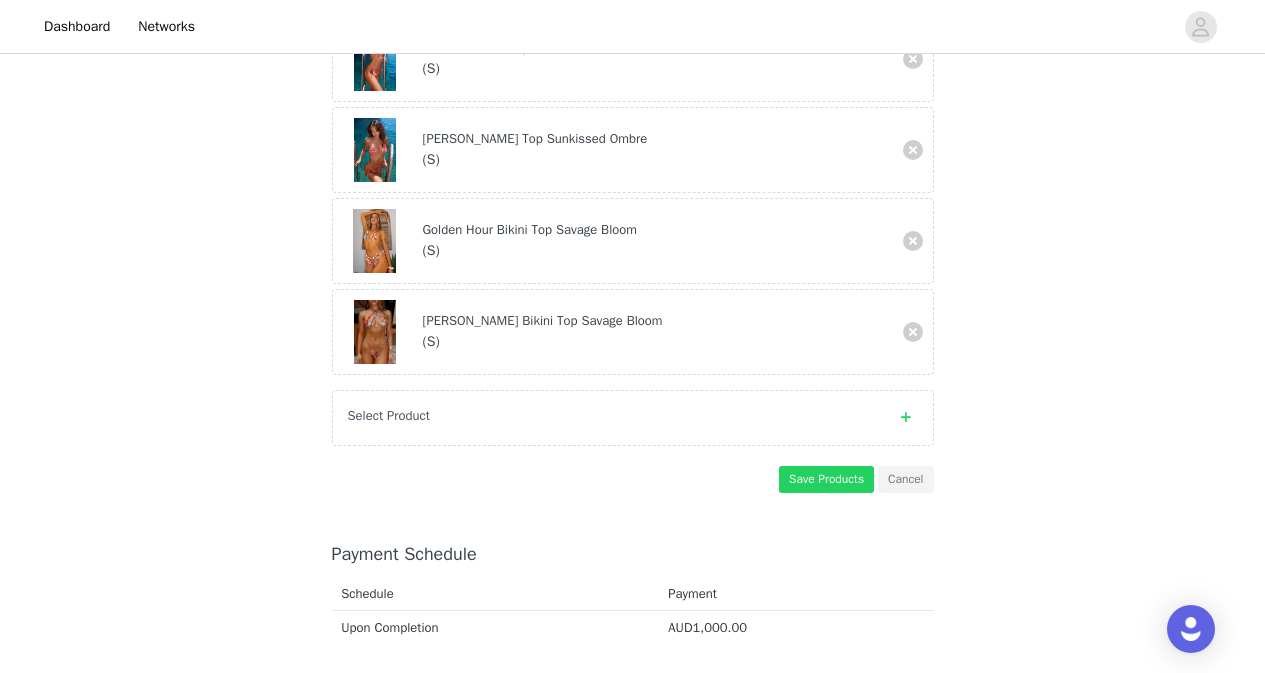 scroll, scrollTop: 1181, scrollLeft: 0, axis: vertical 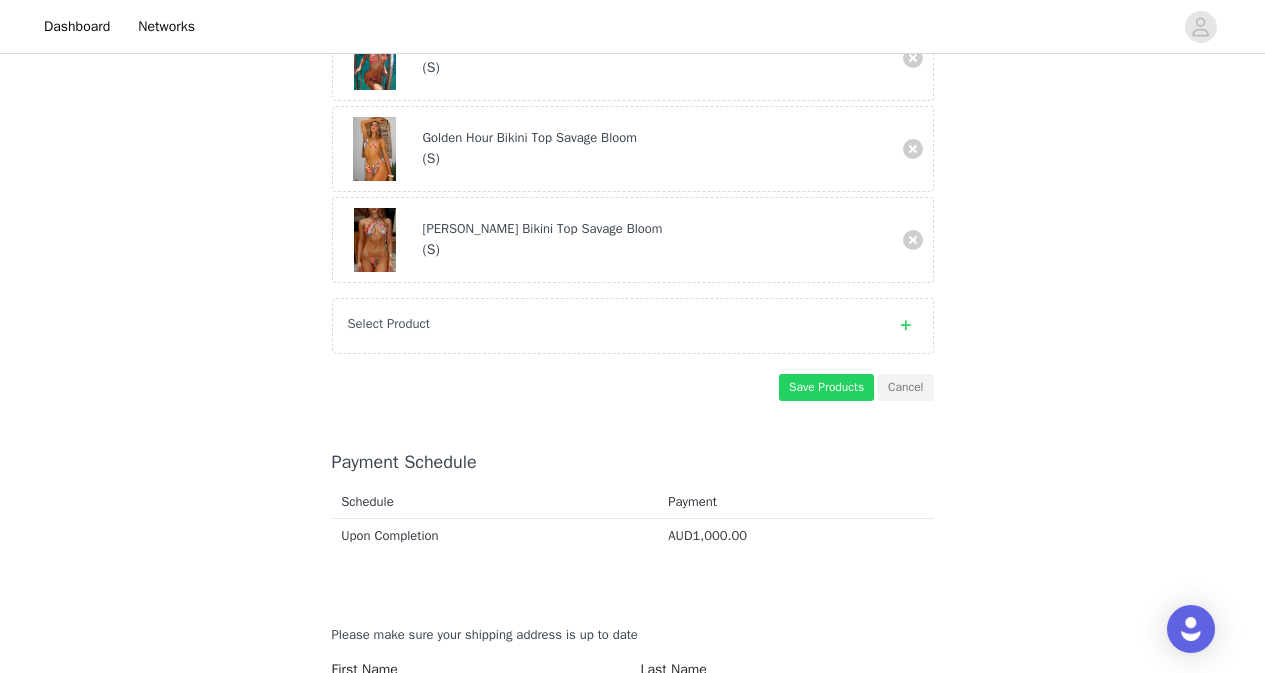 click on "Select Product" at bounding box center (633, 326) 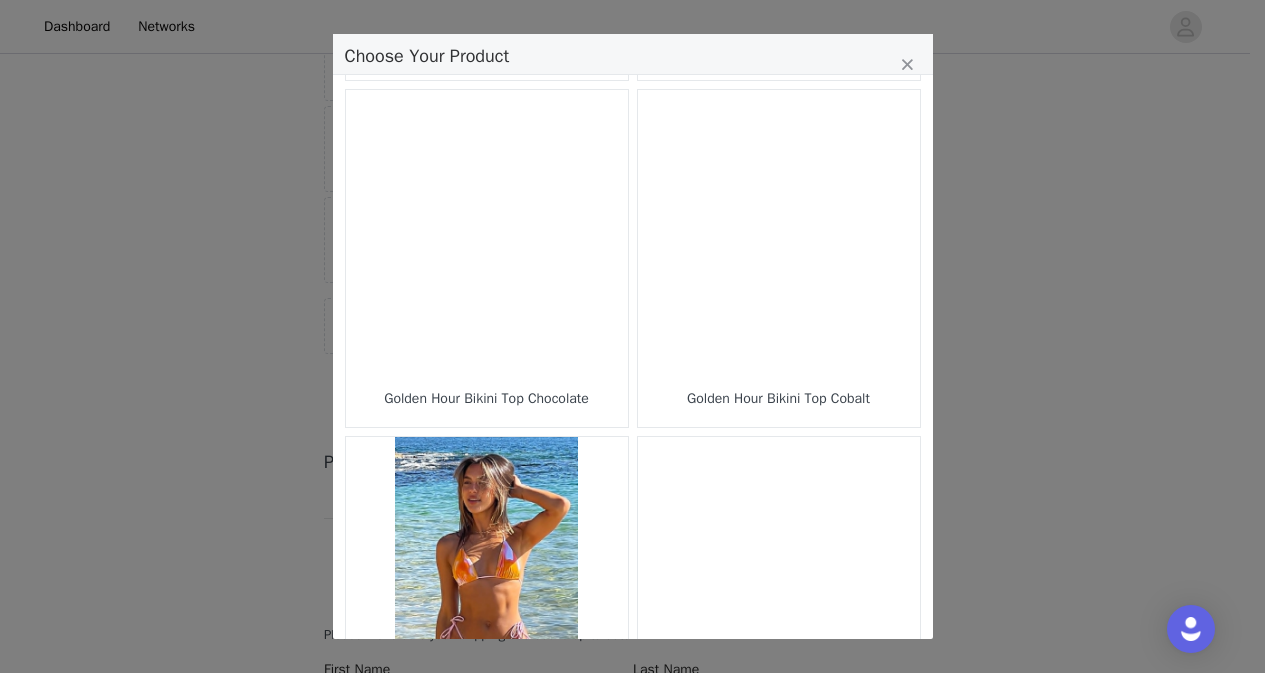 scroll, scrollTop: 2904, scrollLeft: 0, axis: vertical 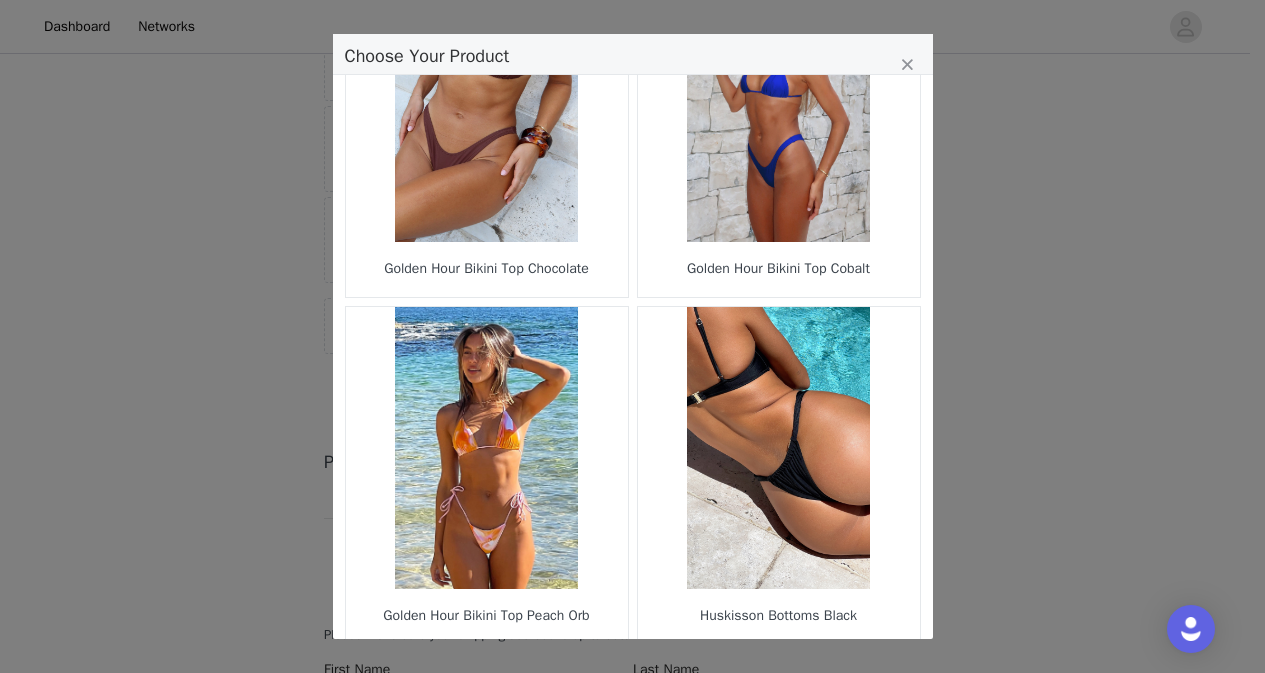click on "2" at bounding box center (538, 678) 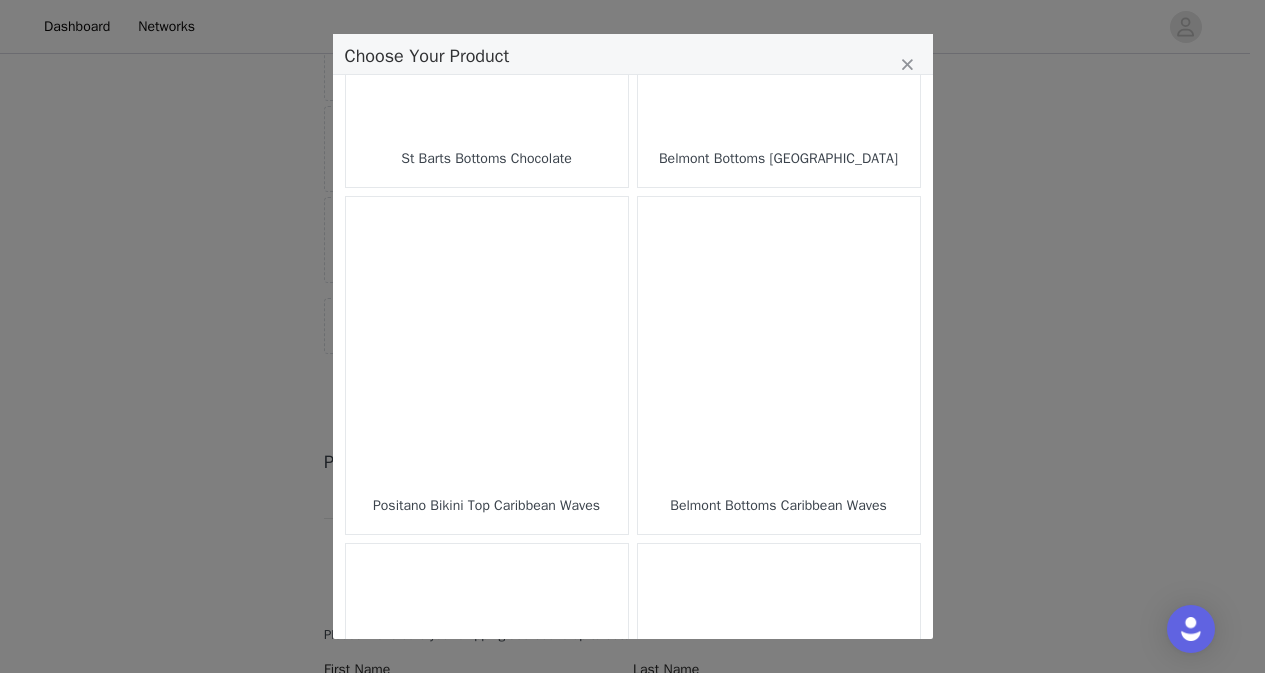 scroll, scrollTop: 2321, scrollLeft: 0, axis: vertical 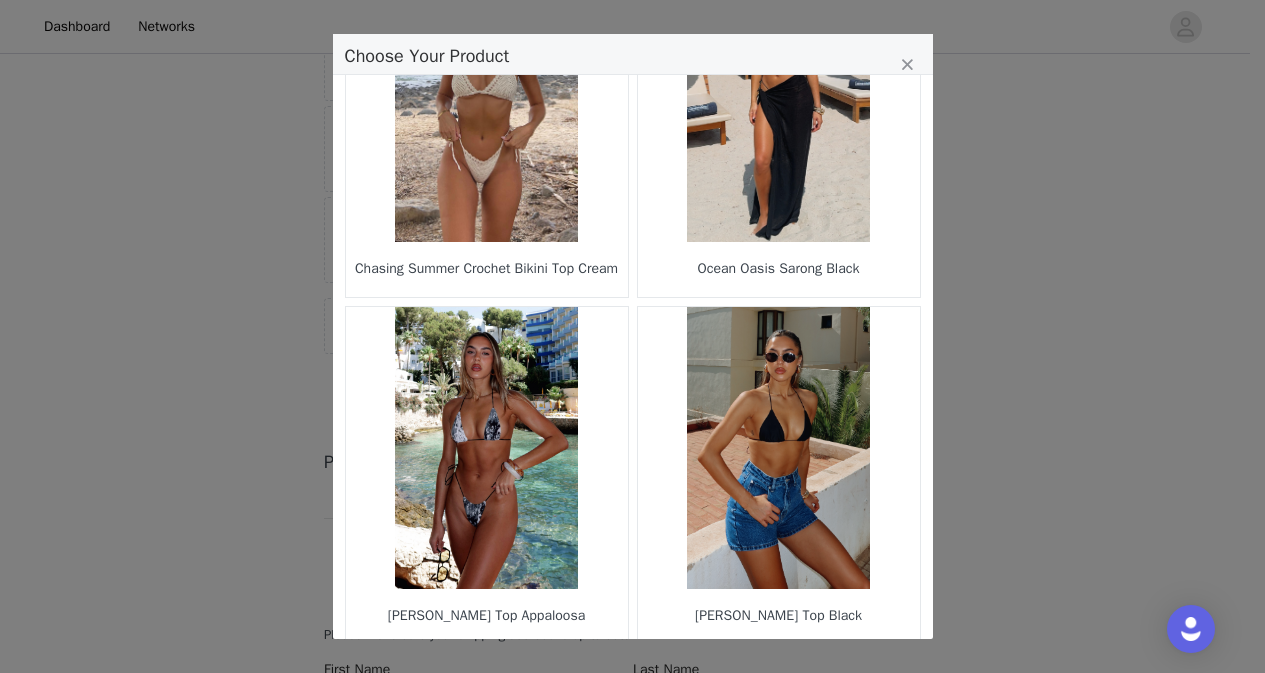click on "3" at bounding box center (576, 678) 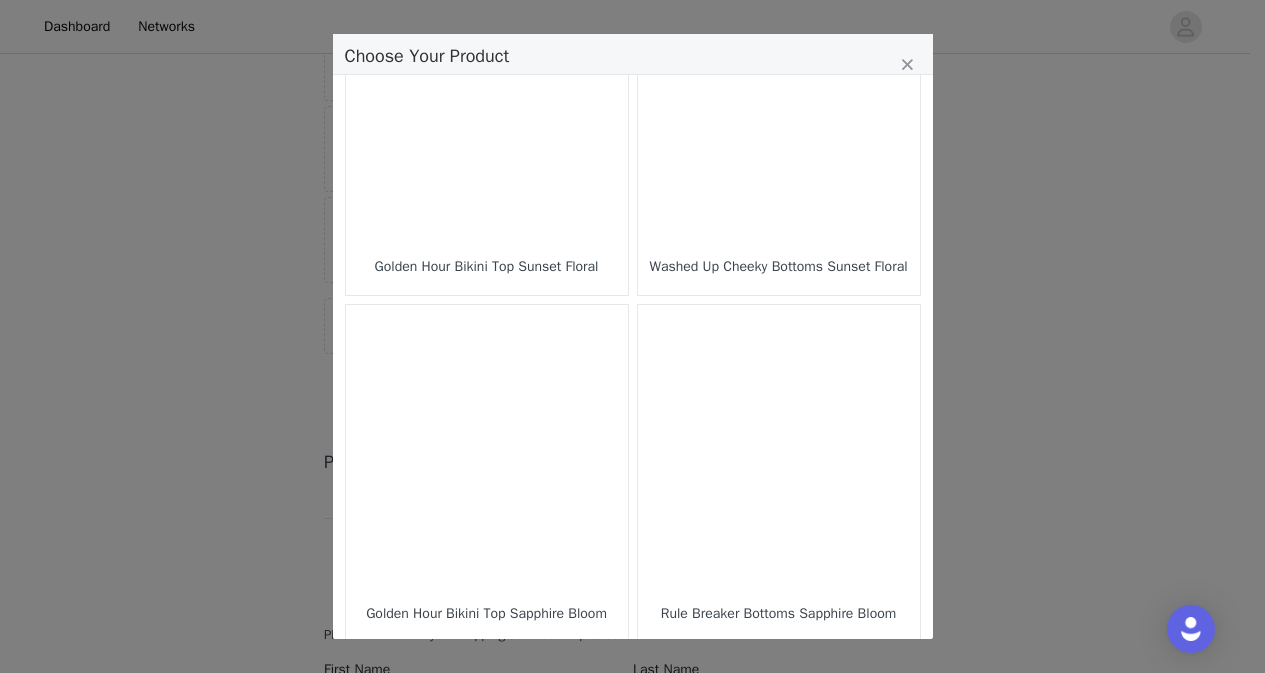 scroll, scrollTop: 2904, scrollLeft: 0, axis: vertical 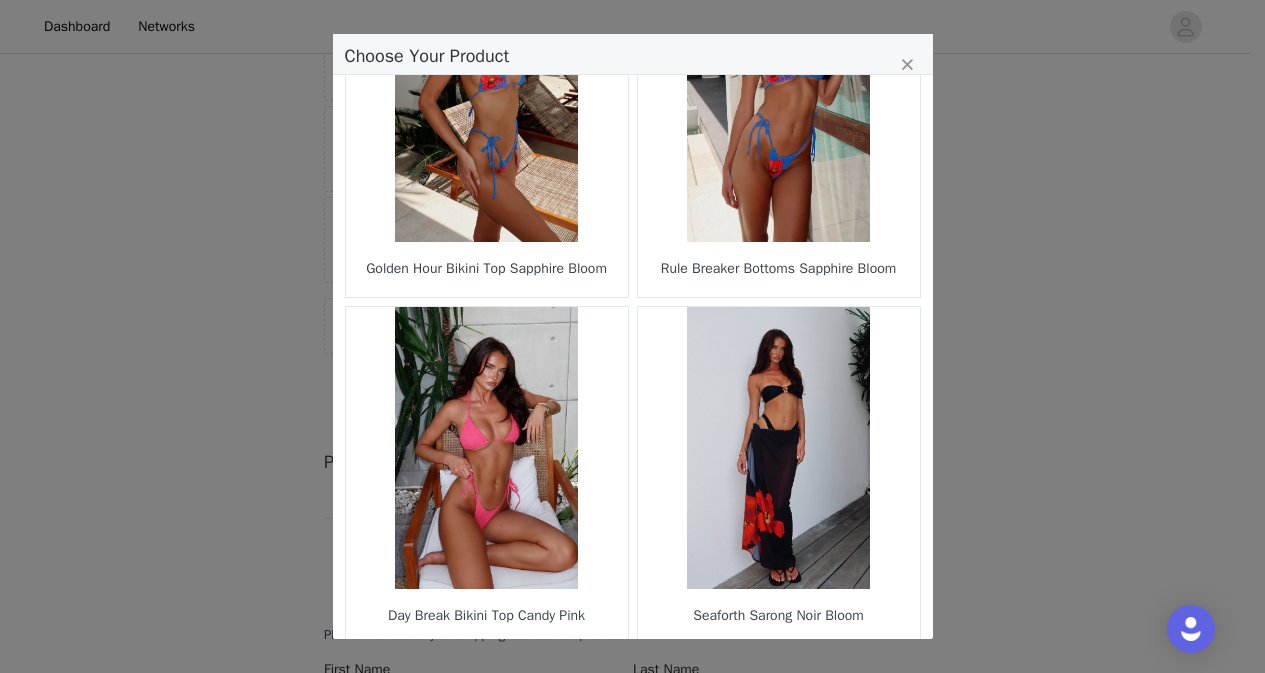 click on "4" at bounding box center (613, 678) 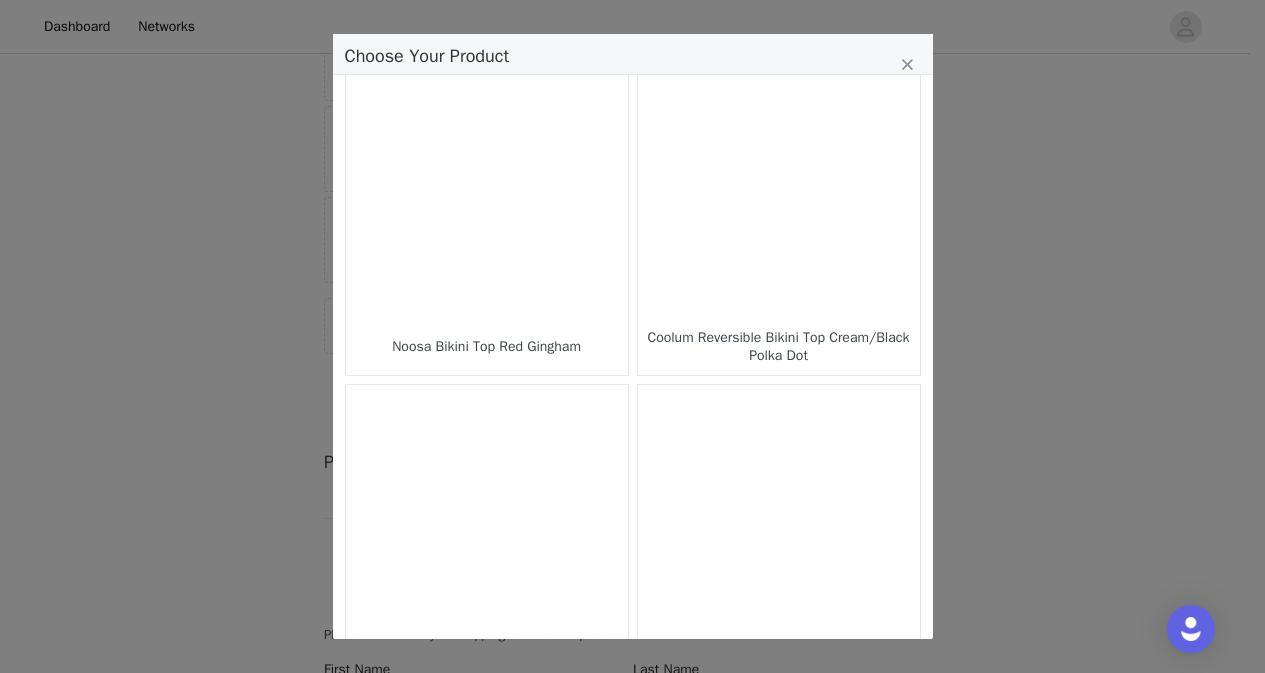 scroll, scrollTop: 2827, scrollLeft: 0, axis: vertical 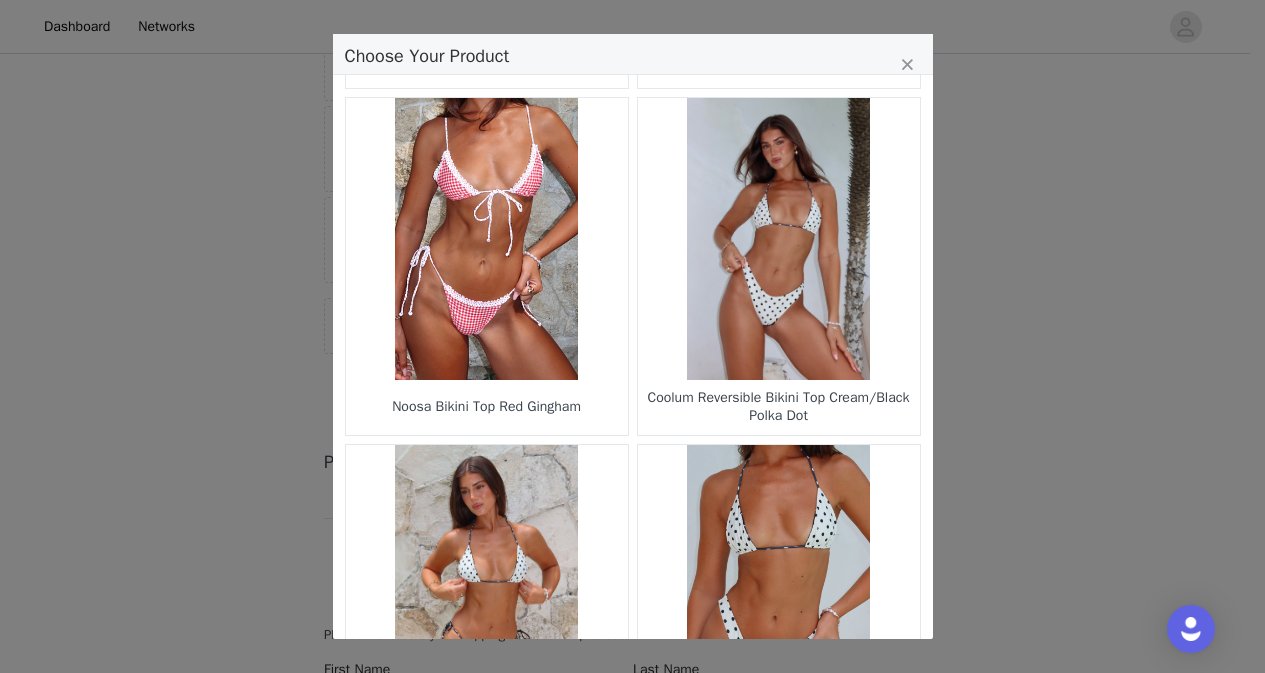 click at bounding box center [779, 239] 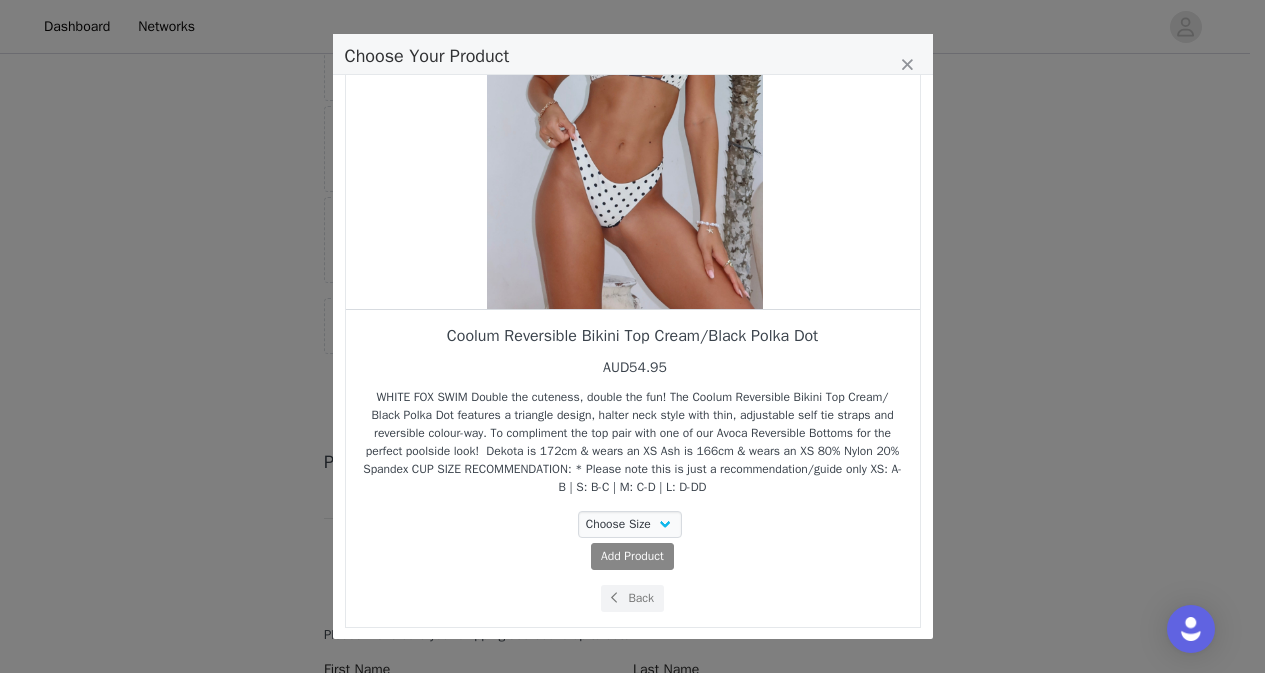 scroll, scrollTop: 204, scrollLeft: 0, axis: vertical 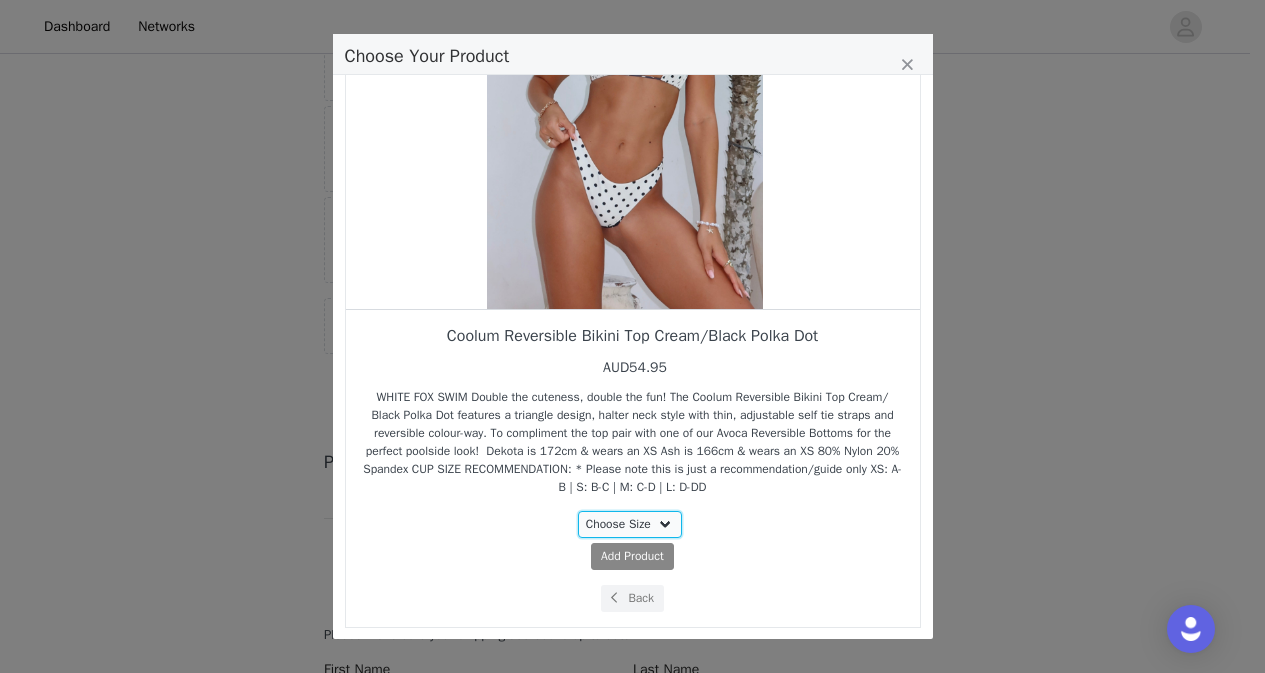 click on "Choose Size
S
M
L
XL" at bounding box center (630, 524) 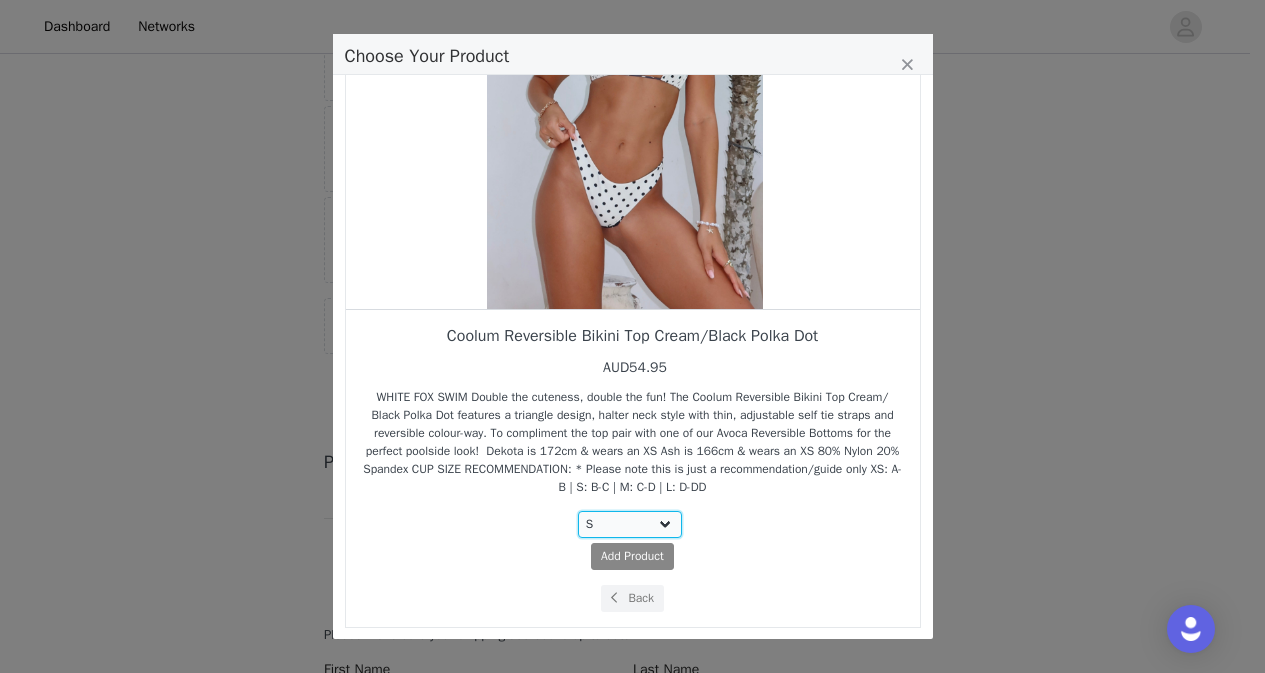 click on "Choose Size
S
M
L
XL" at bounding box center (630, 524) 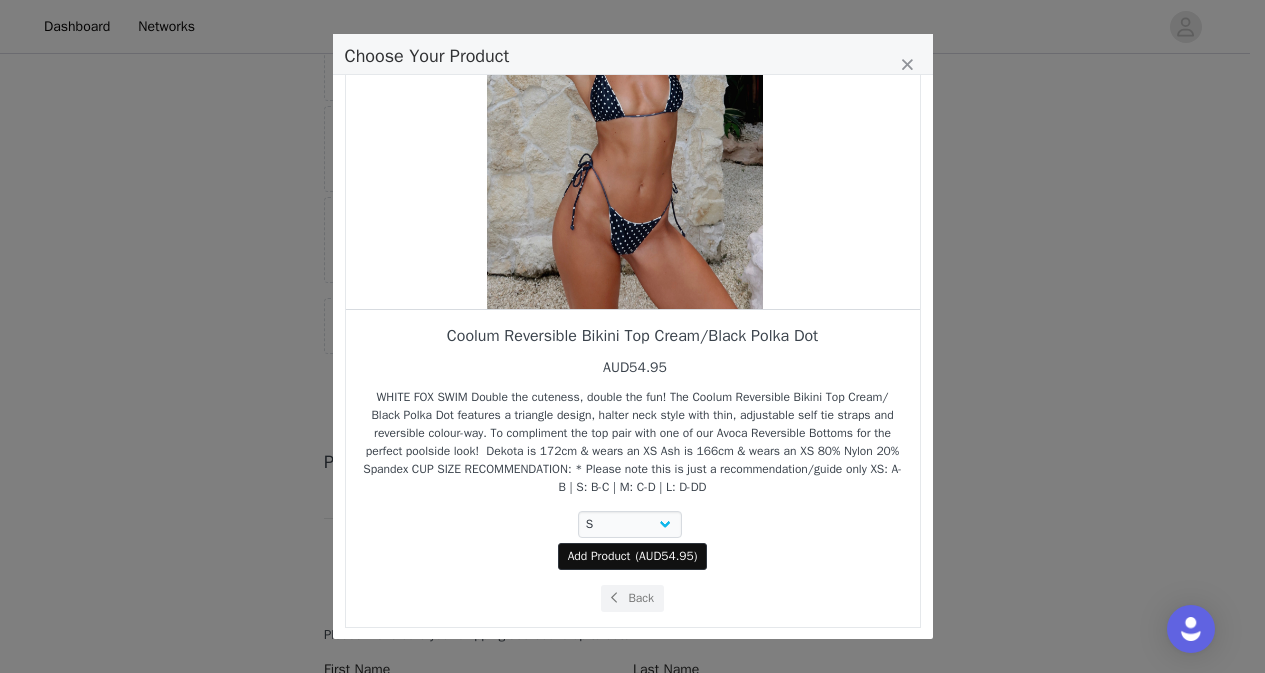 click on "Add Product" at bounding box center [599, 556] 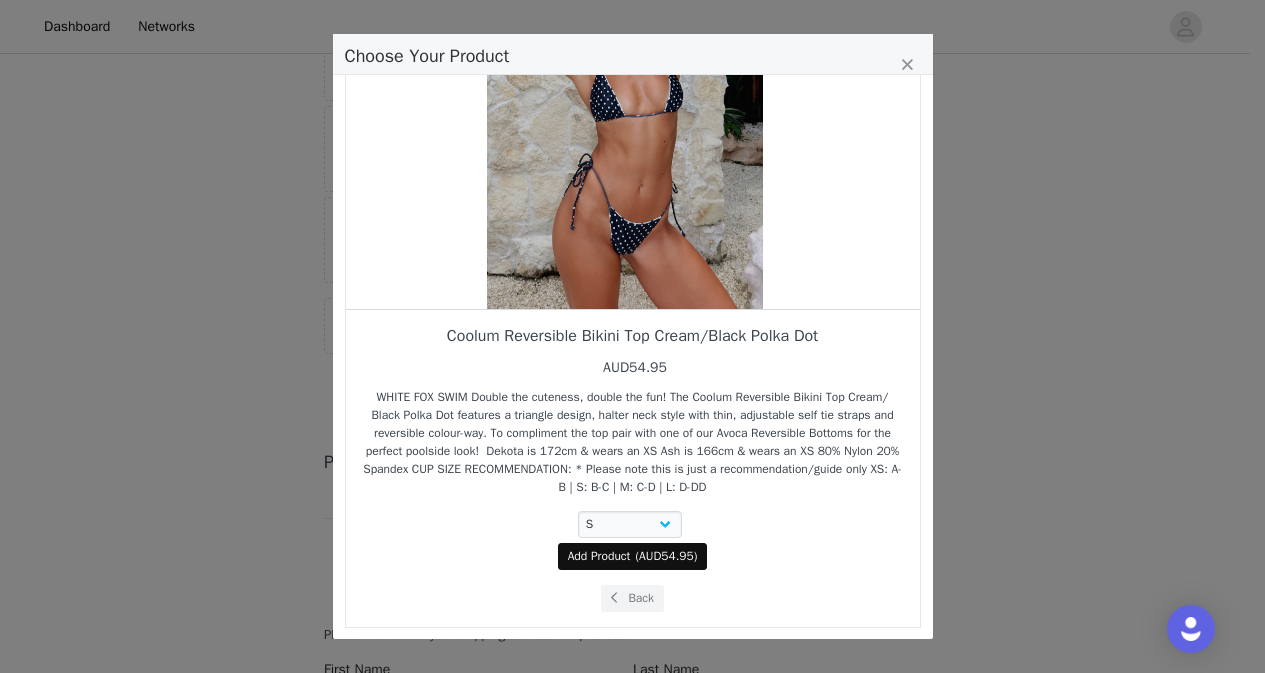 select on "26362411" 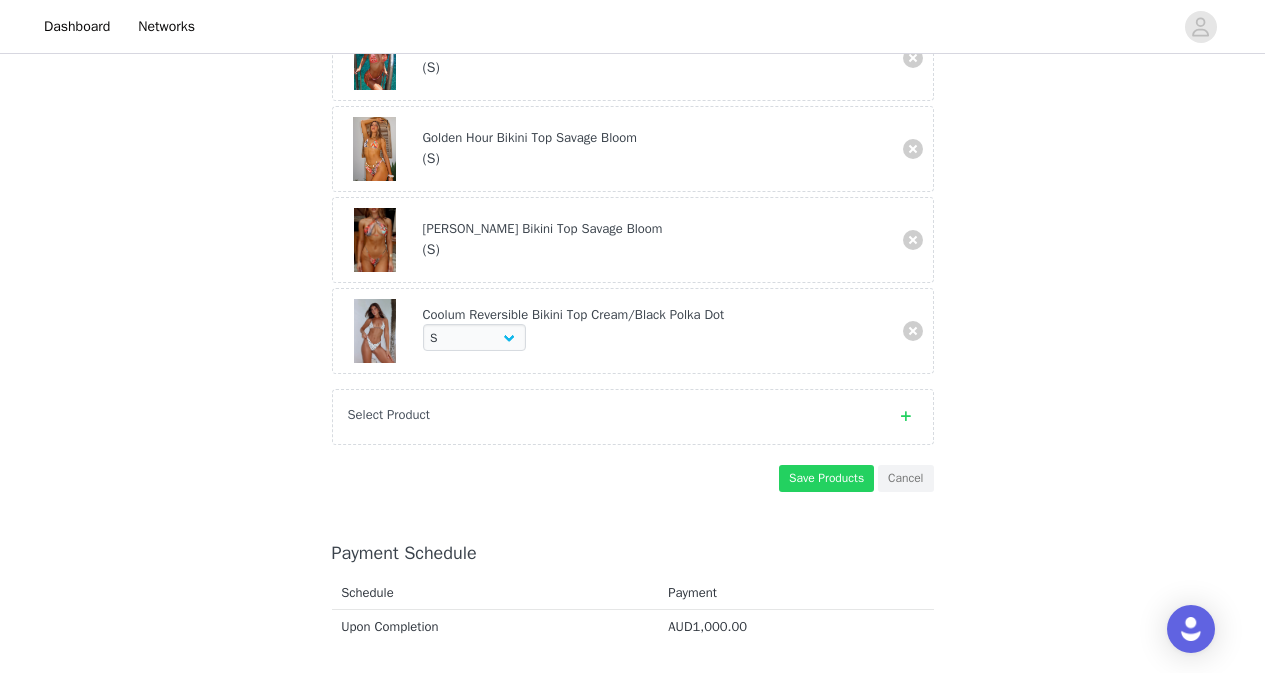 click on "Select Product" at bounding box center (633, 417) 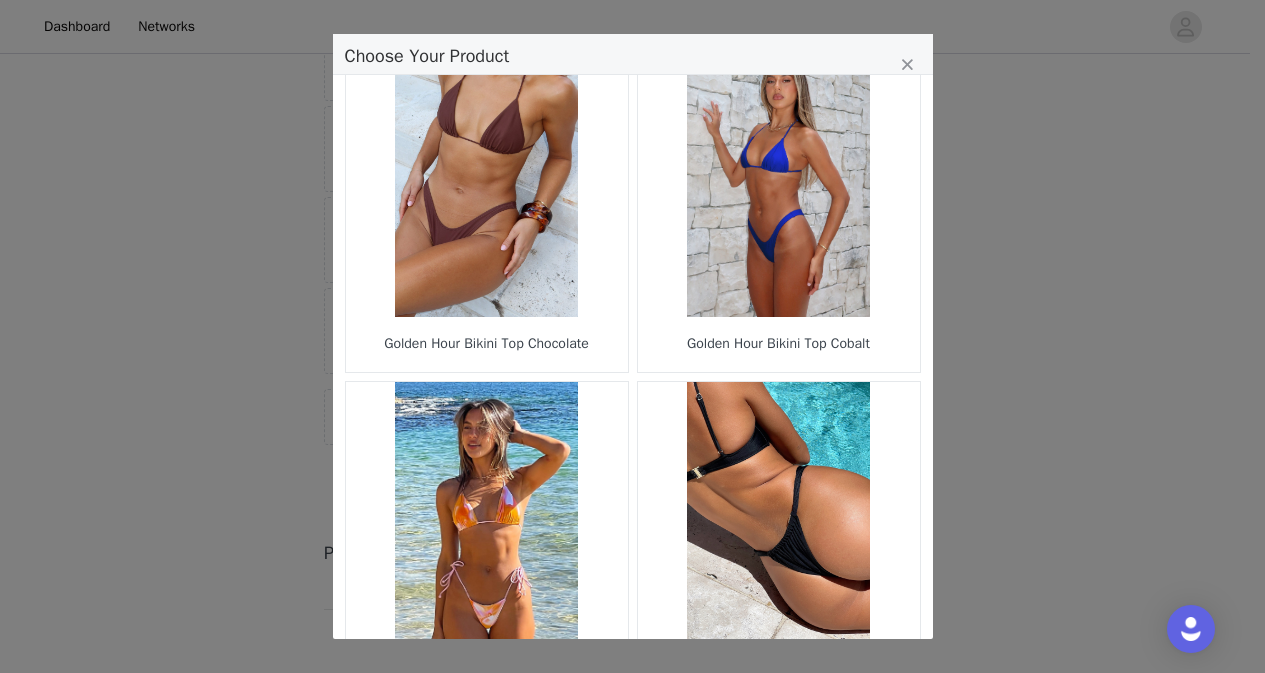 scroll, scrollTop: 2904, scrollLeft: 0, axis: vertical 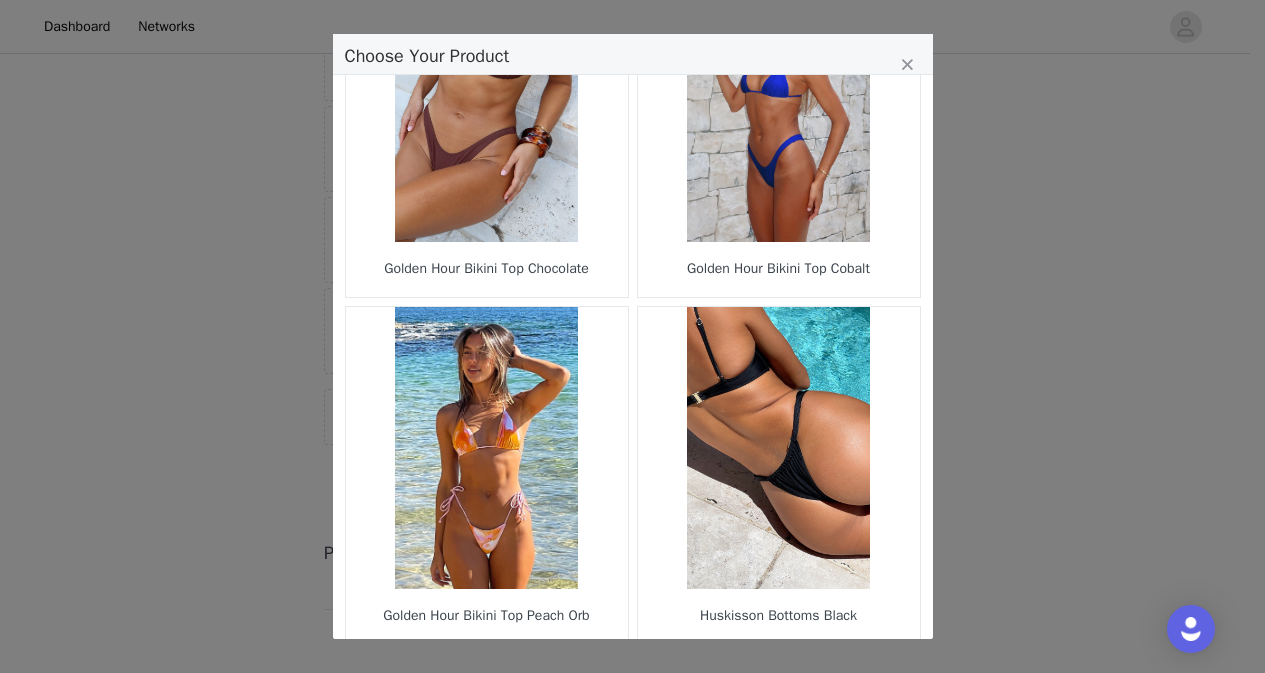 click on "3" at bounding box center (576, 678) 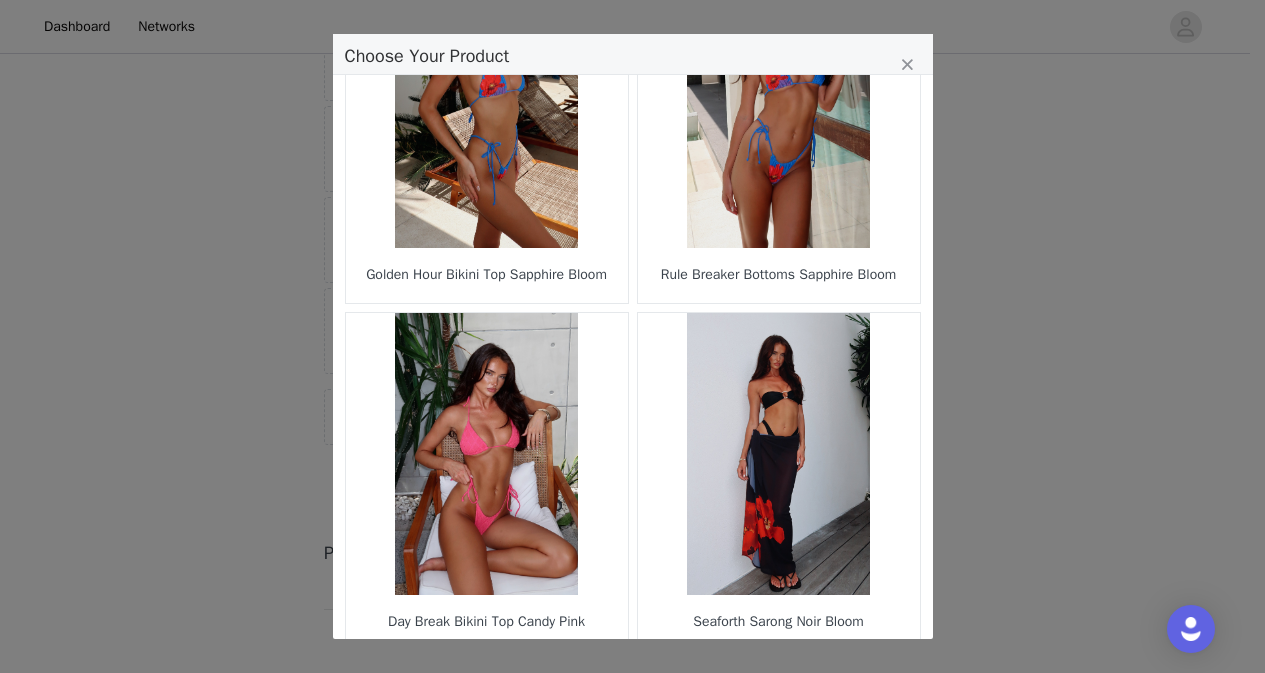 scroll, scrollTop: 2904, scrollLeft: 0, axis: vertical 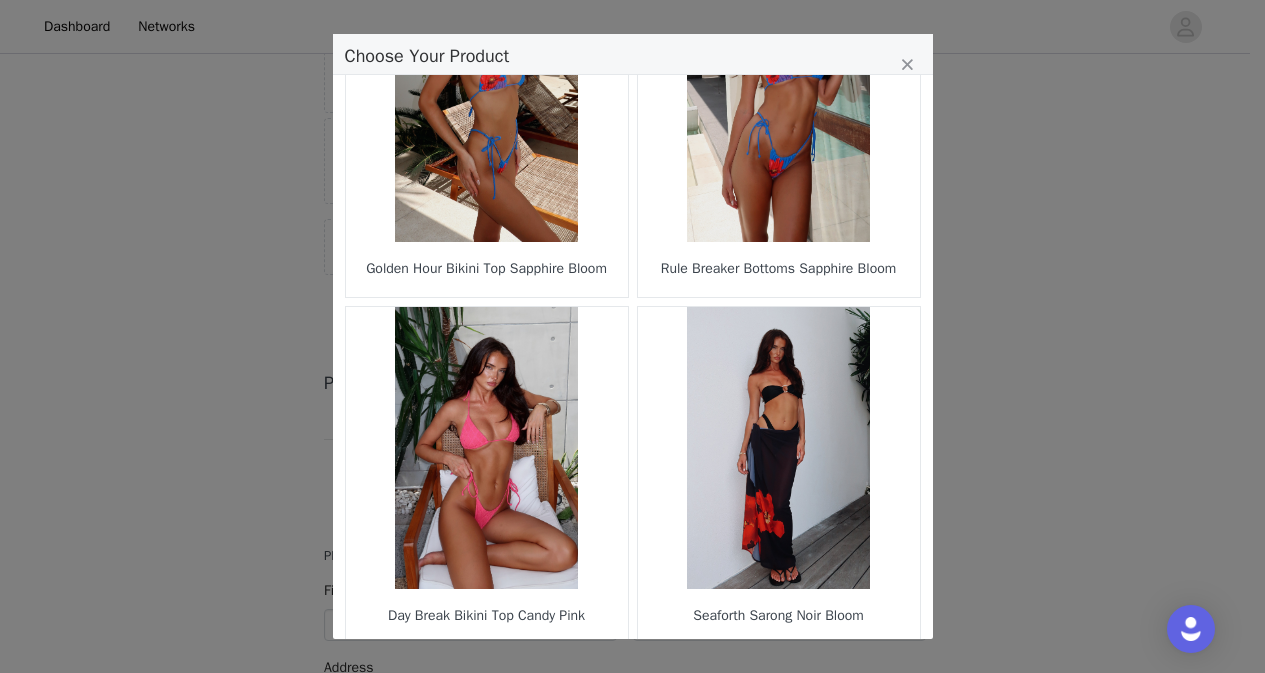 click on "4" at bounding box center [613, 678] 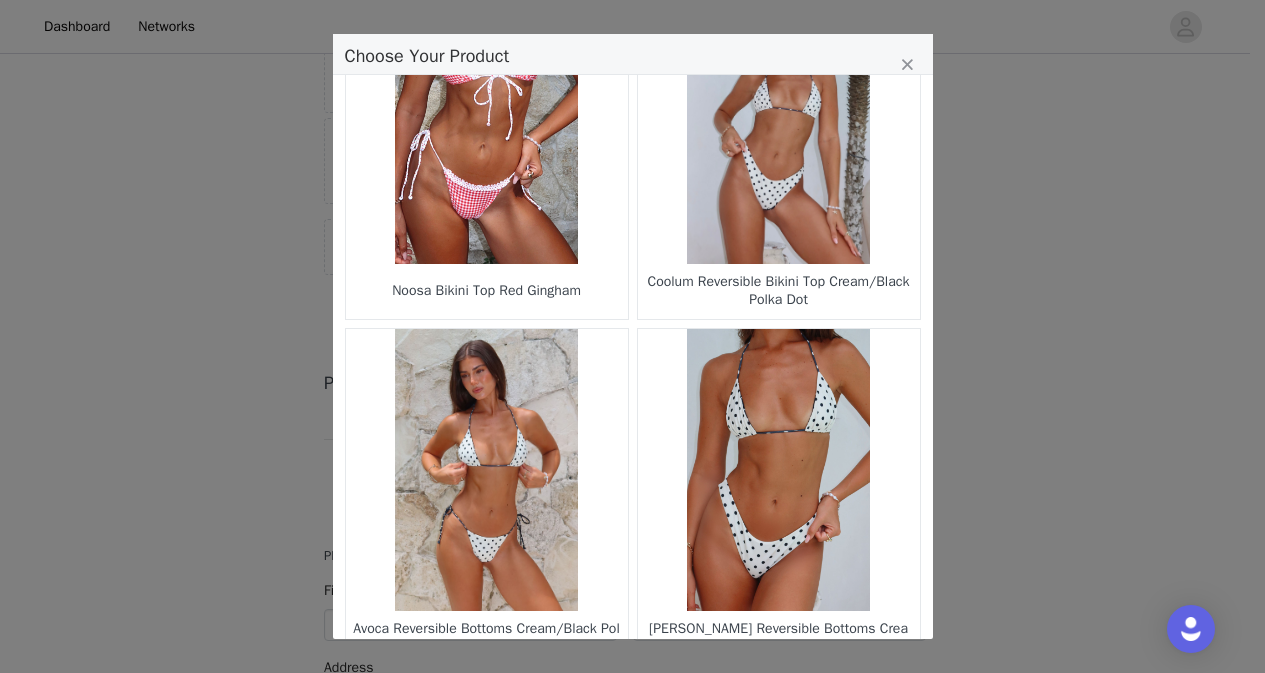 scroll, scrollTop: 2904, scrollLeft: 0, axis: vertical 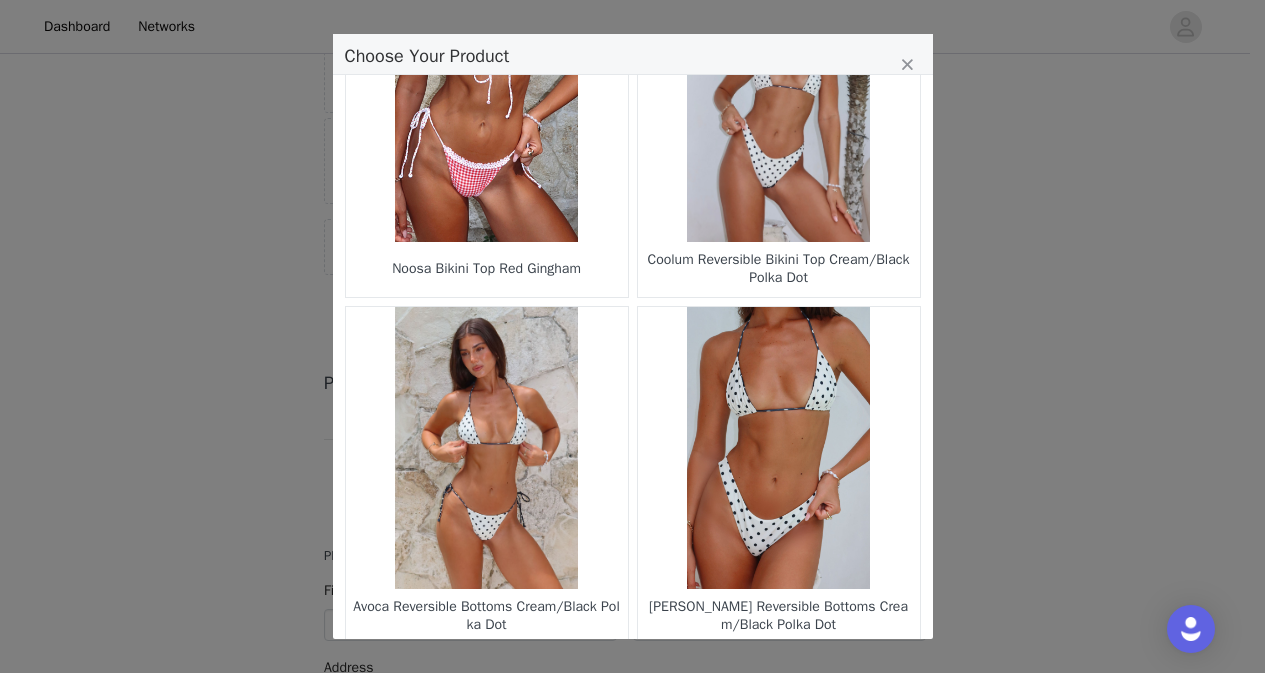click at bounding box center [487, 448] 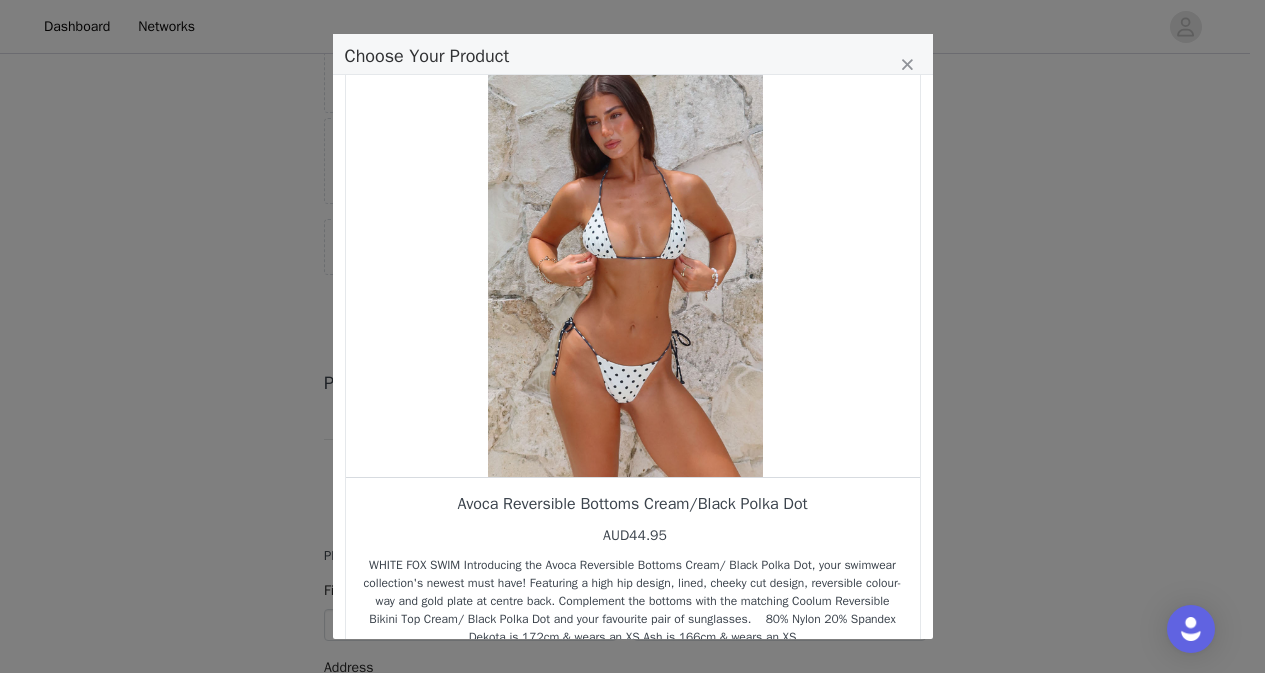 scroll, scrollTop: 186, scrollLeft: 0, axis: vertical 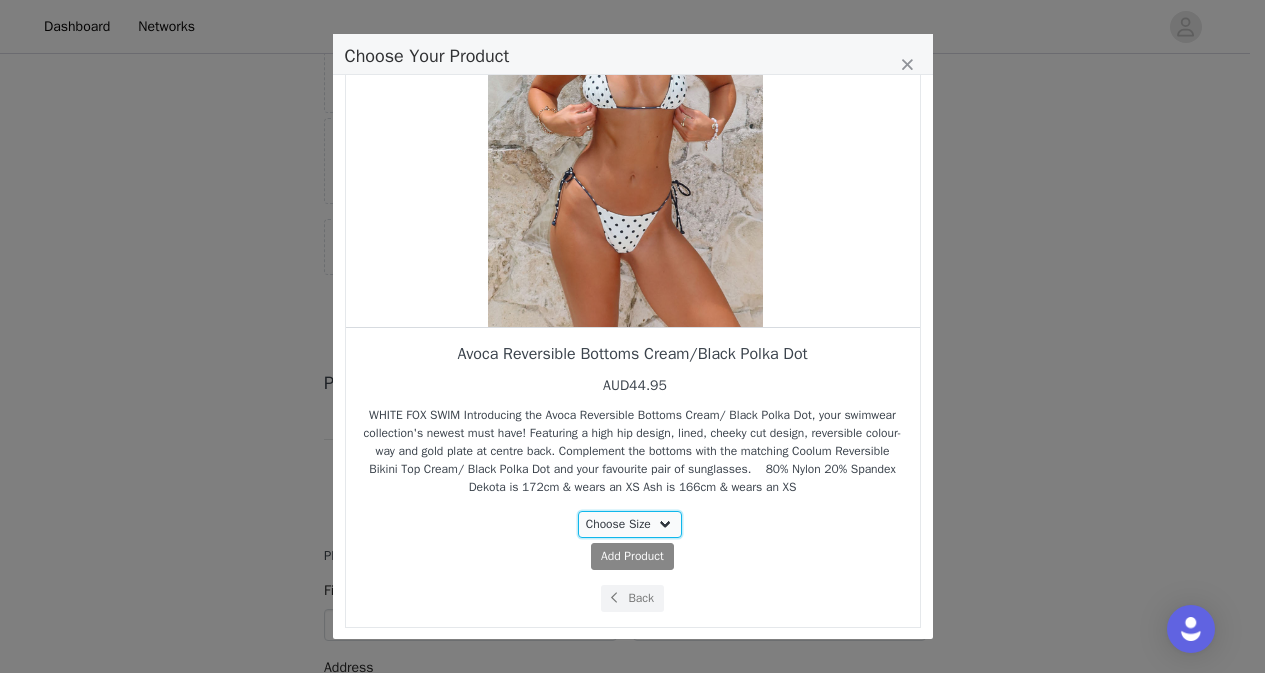 click on "Choose Size
M
L
XL" at bounding box center [630, 524] 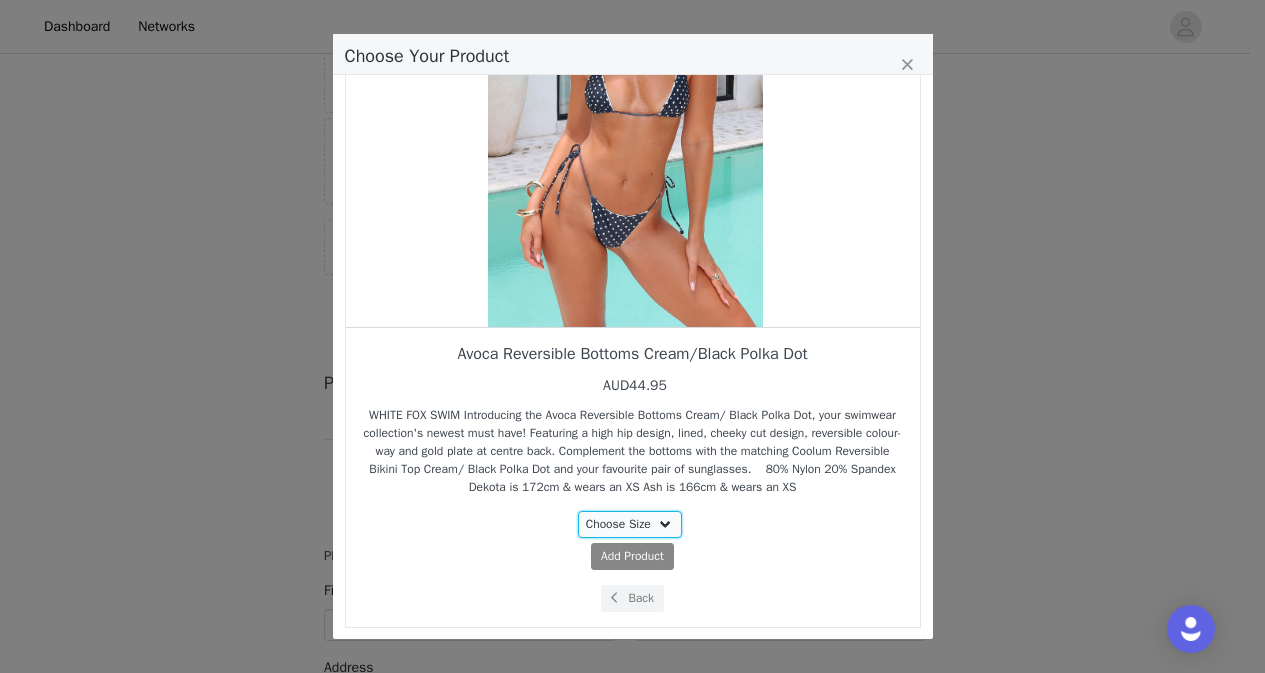 click on "Choose Size
M
L
XL" at bounding box center [630, 524] 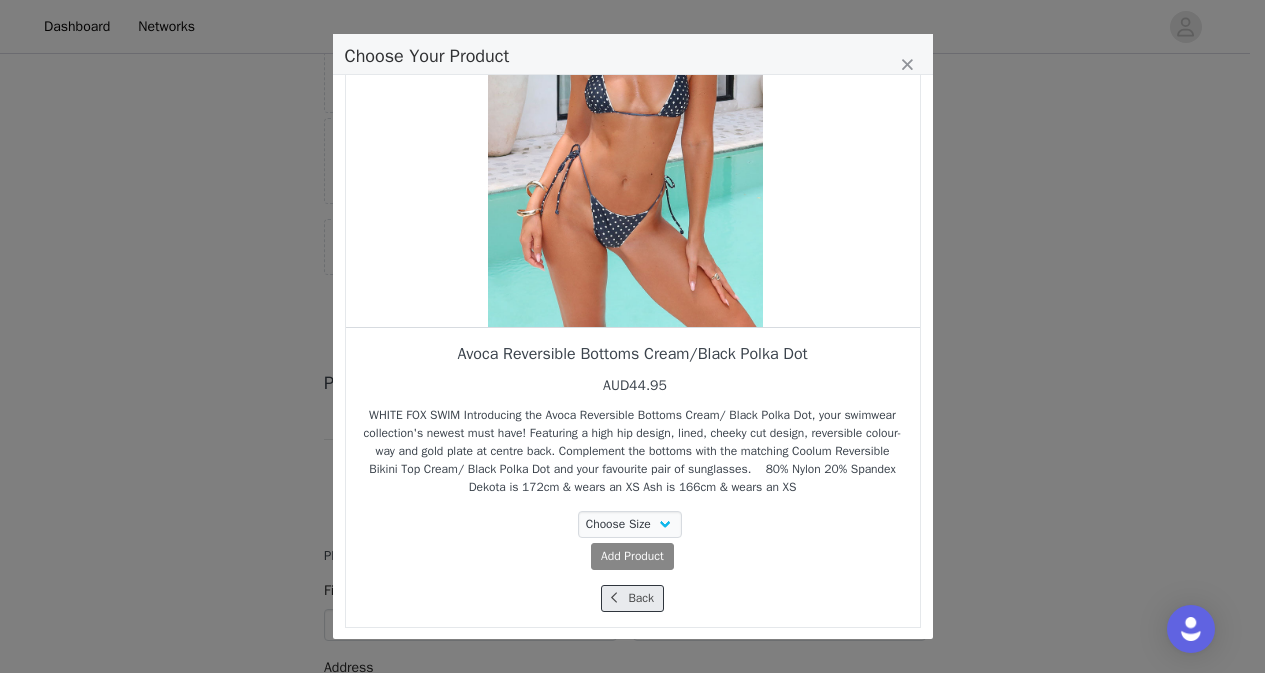 click on "Back" at bounding box center [632, 598] 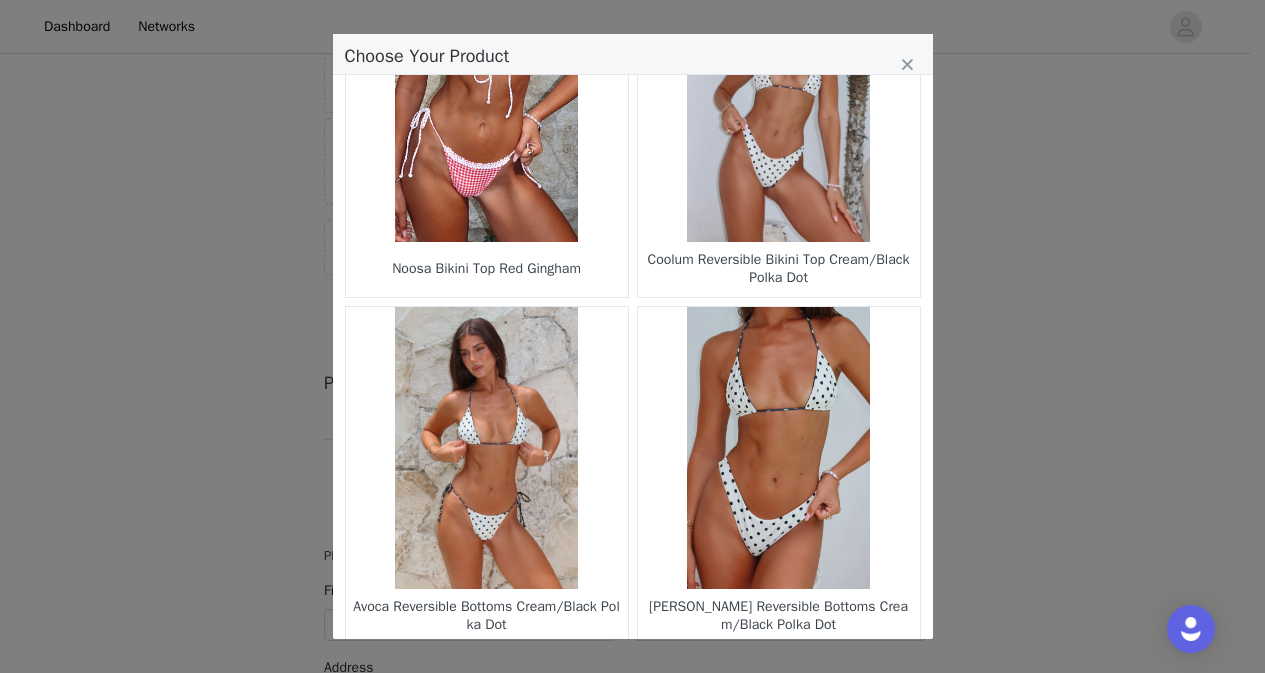 click at bounding box center [779, 448] 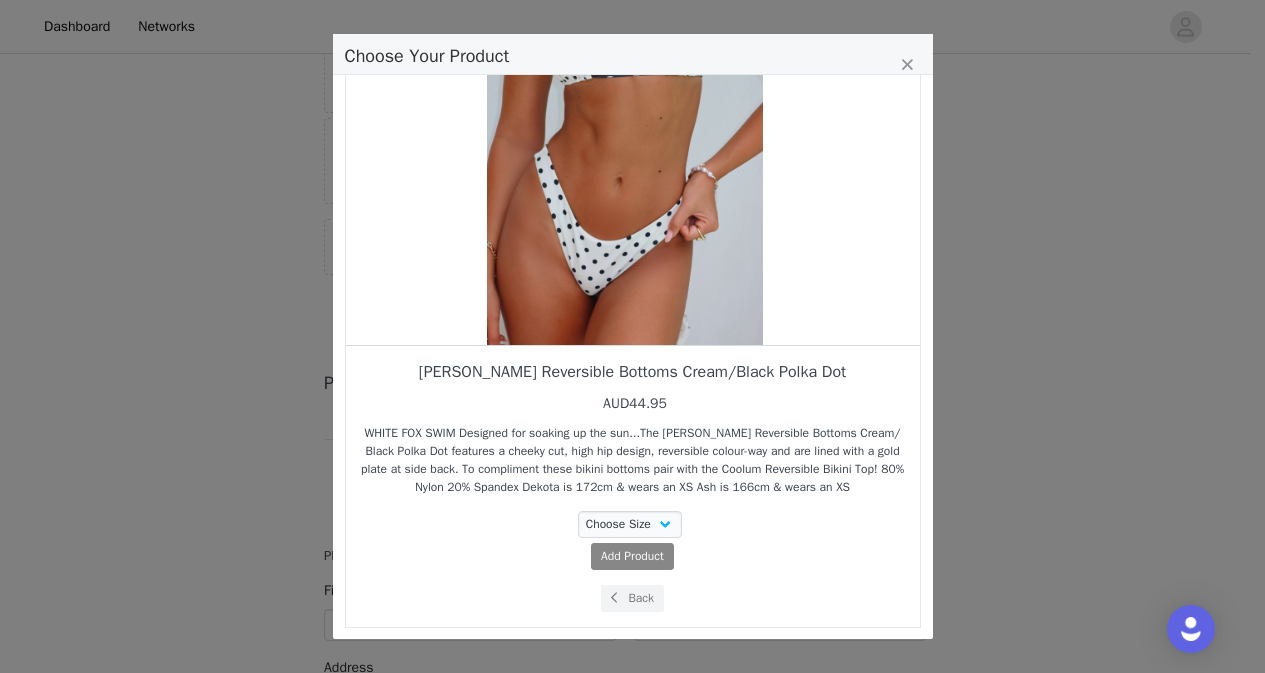 scroll, scrollTop: 168, scrollLeft: 0, axis: vertical 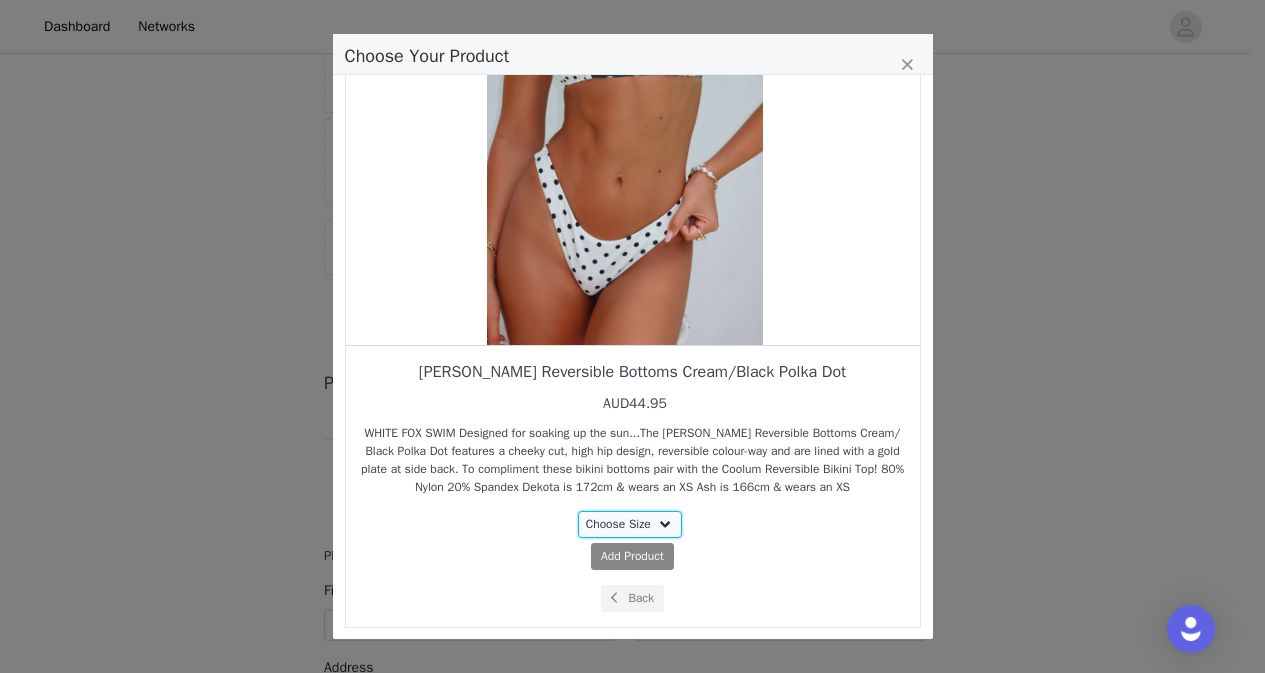 click on "Choose Size
XS
S
M
L
XL" at bounding box center (630, 524) 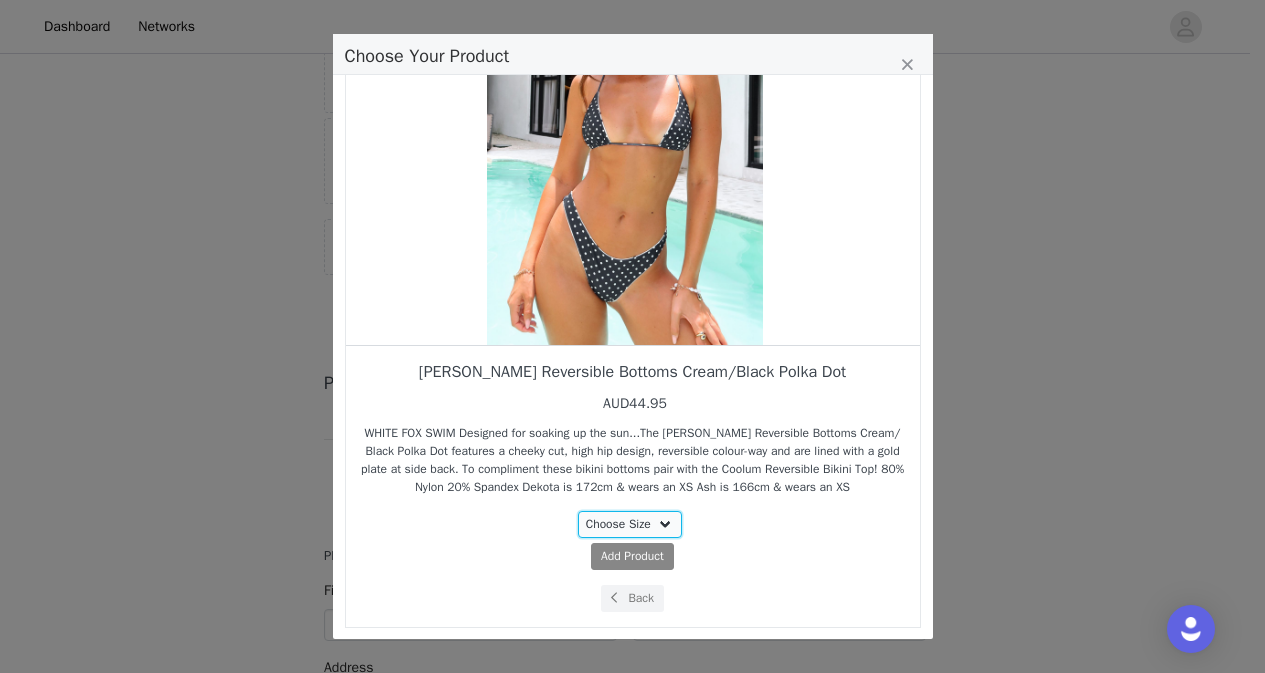 select on "26363287" 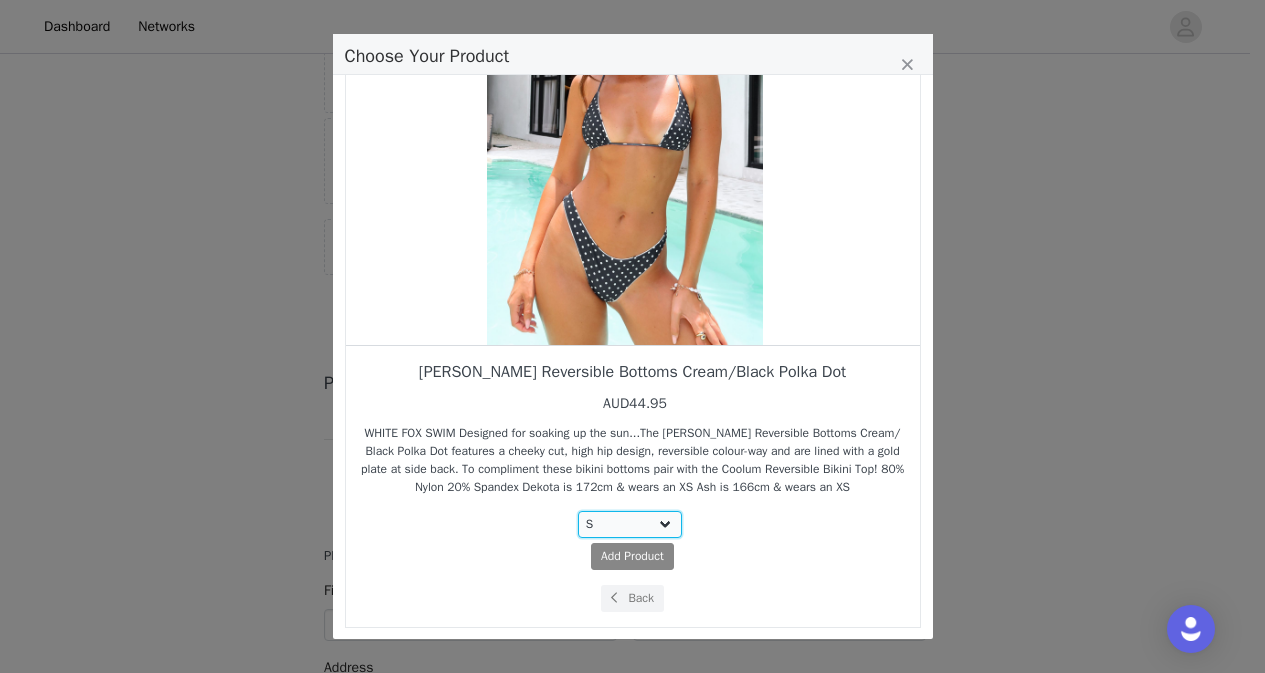 click on "Choose Size
XS
S
M
L
XL" at bounding box center [630, 524] 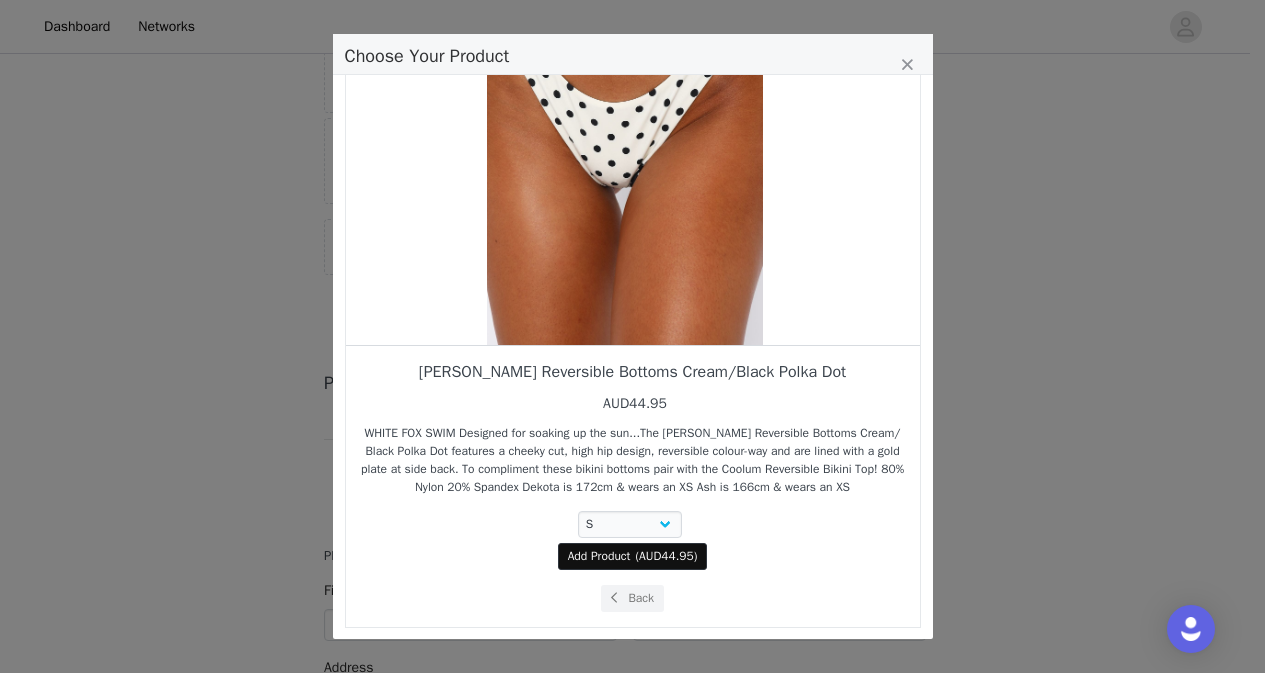 click on "Add Product" at bounding box center [599, 556] 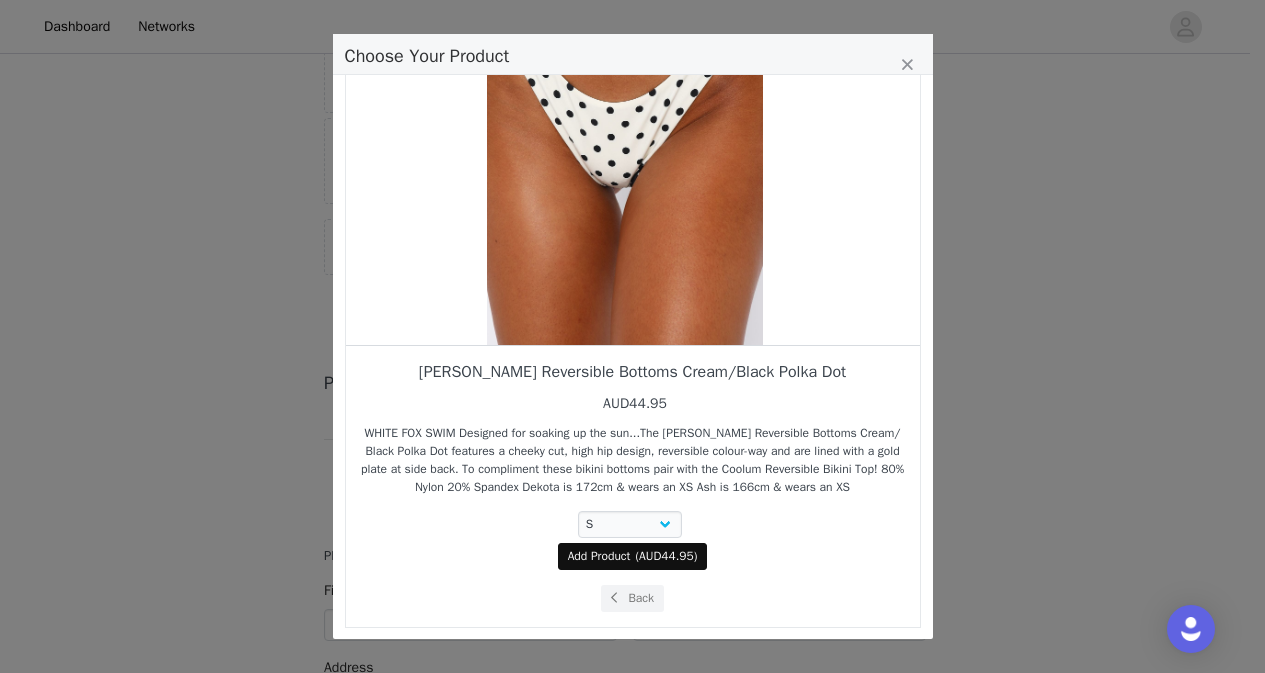 select on "26363287" 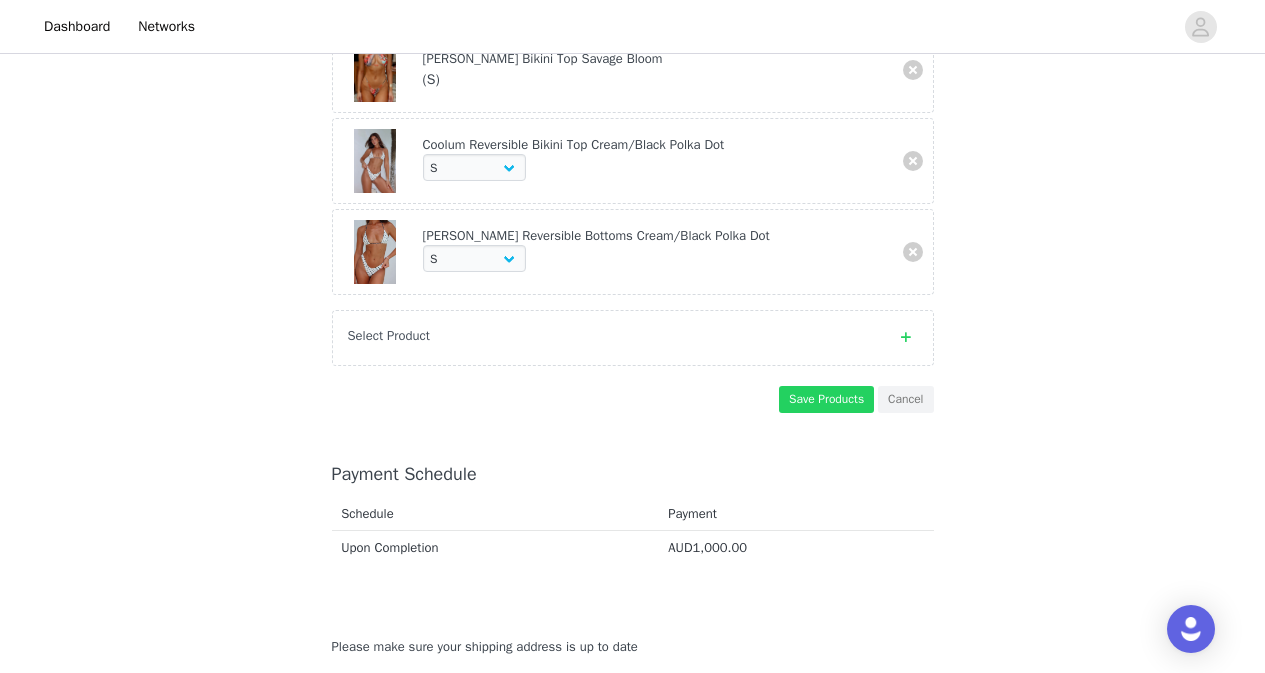 click on "Select Product" at bounding box center (613, 336) 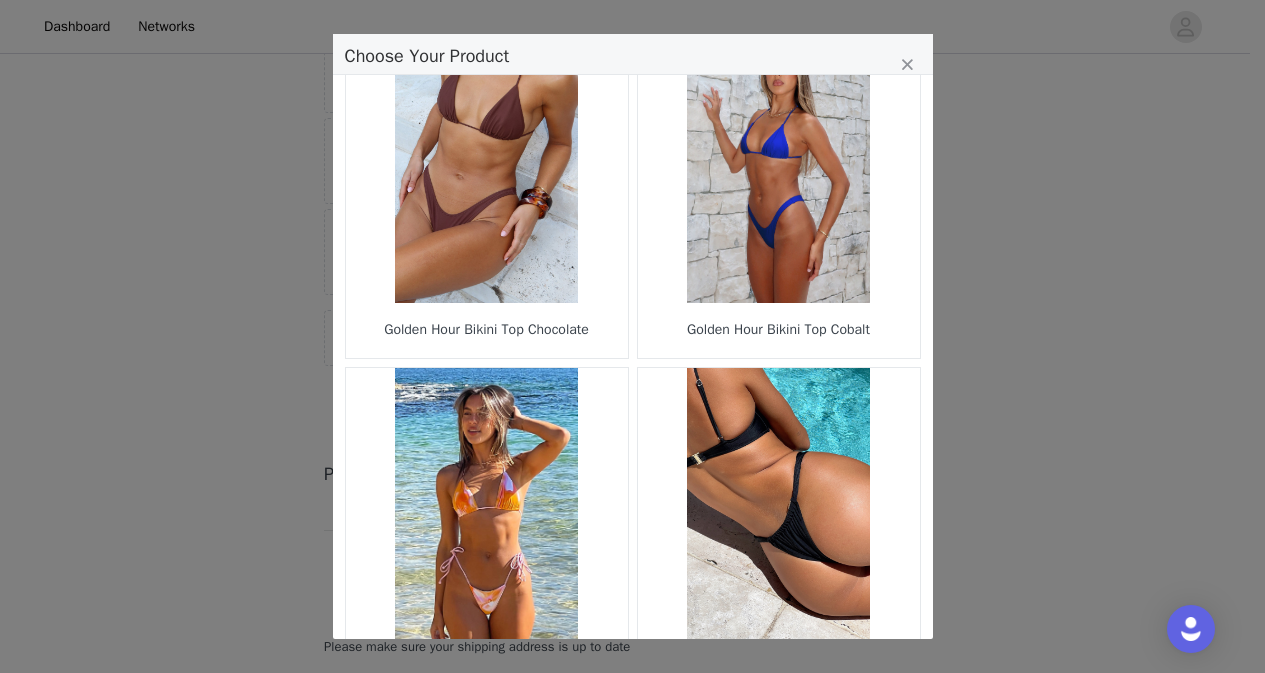 scroll, scrollTop: 2904, scrollLeft: 0, axis: vertical 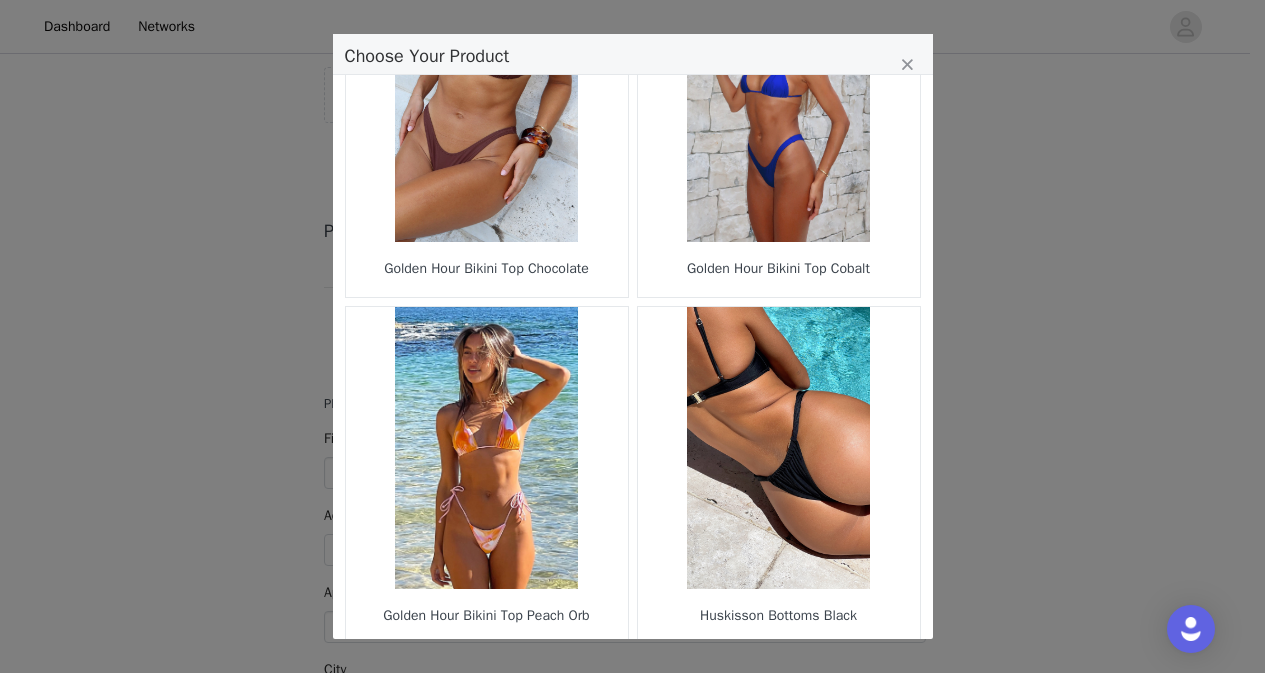 click on "4" at bounding box center [613, 678] 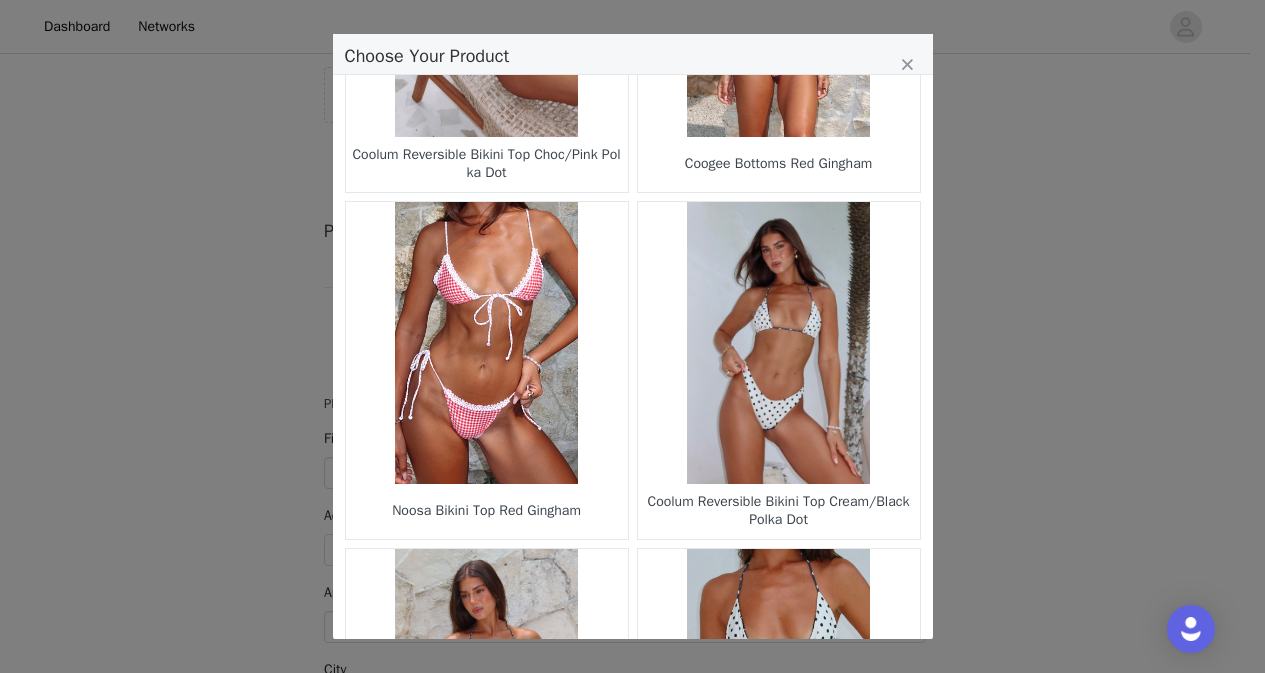 scroll, scrollTop: 2904, scrollLeft: 0, axis: vertical 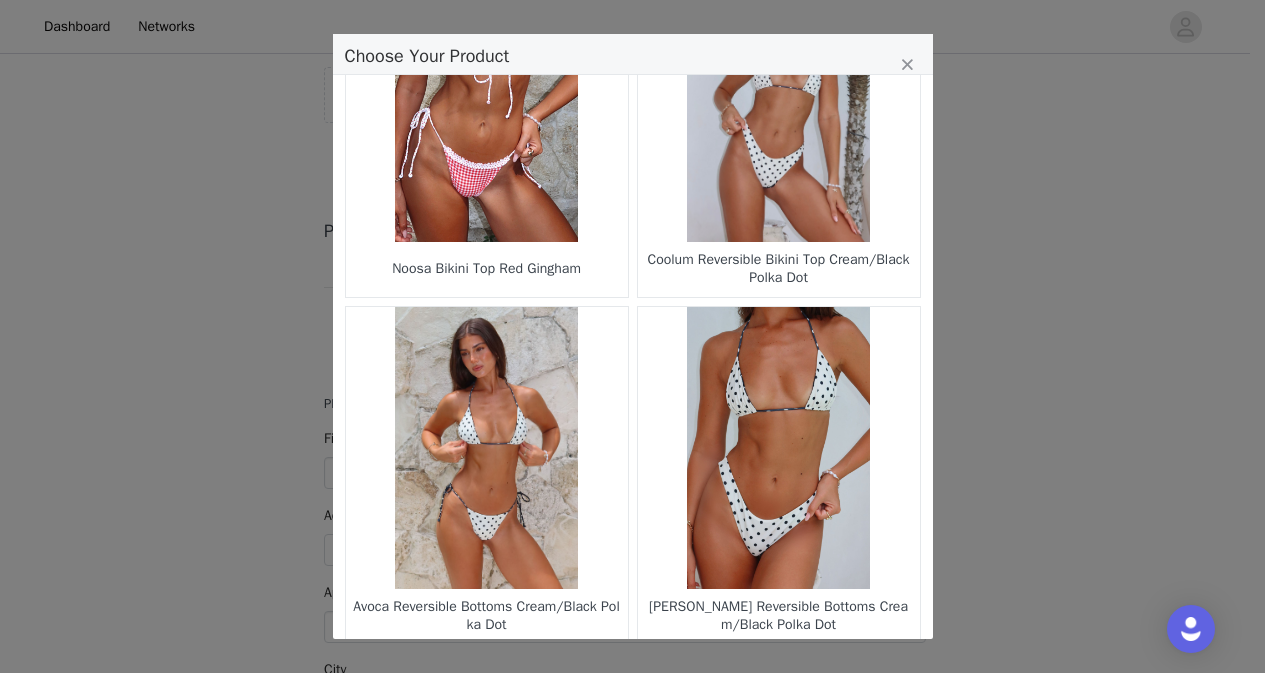 click on "5" at bounding box center [651, 678] 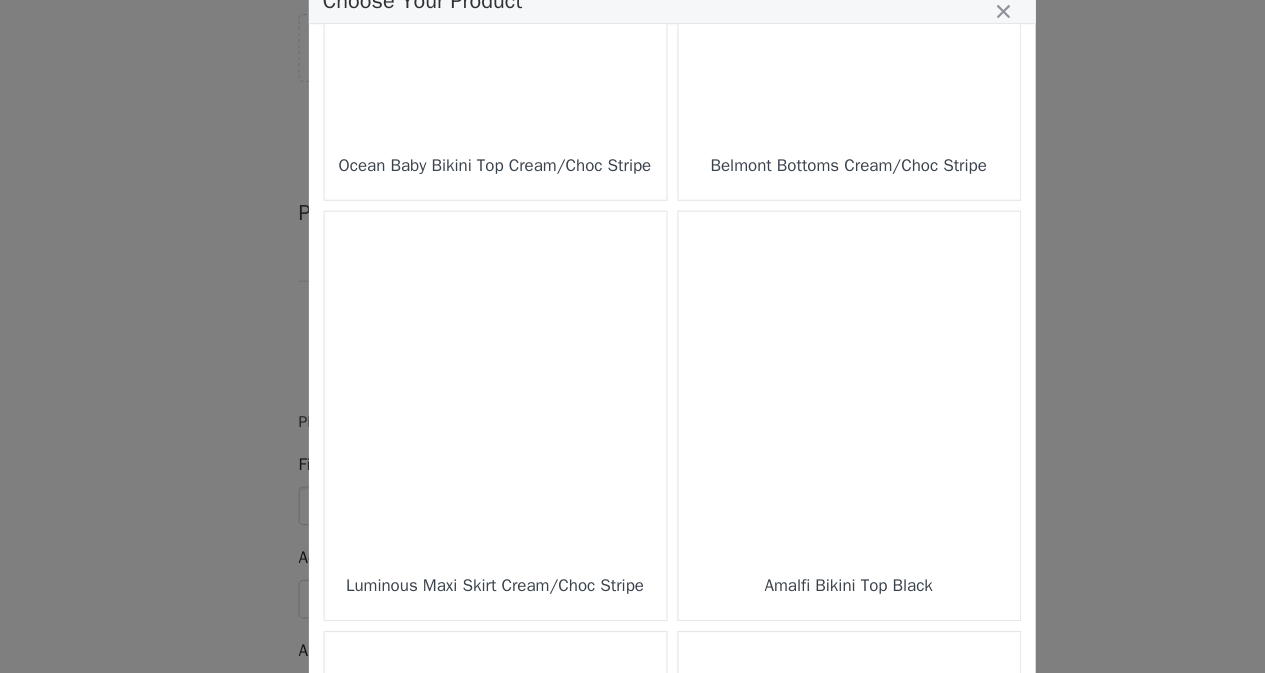 scroll, scrollTop: 1939, scrollLeft: 0, axis: vertical 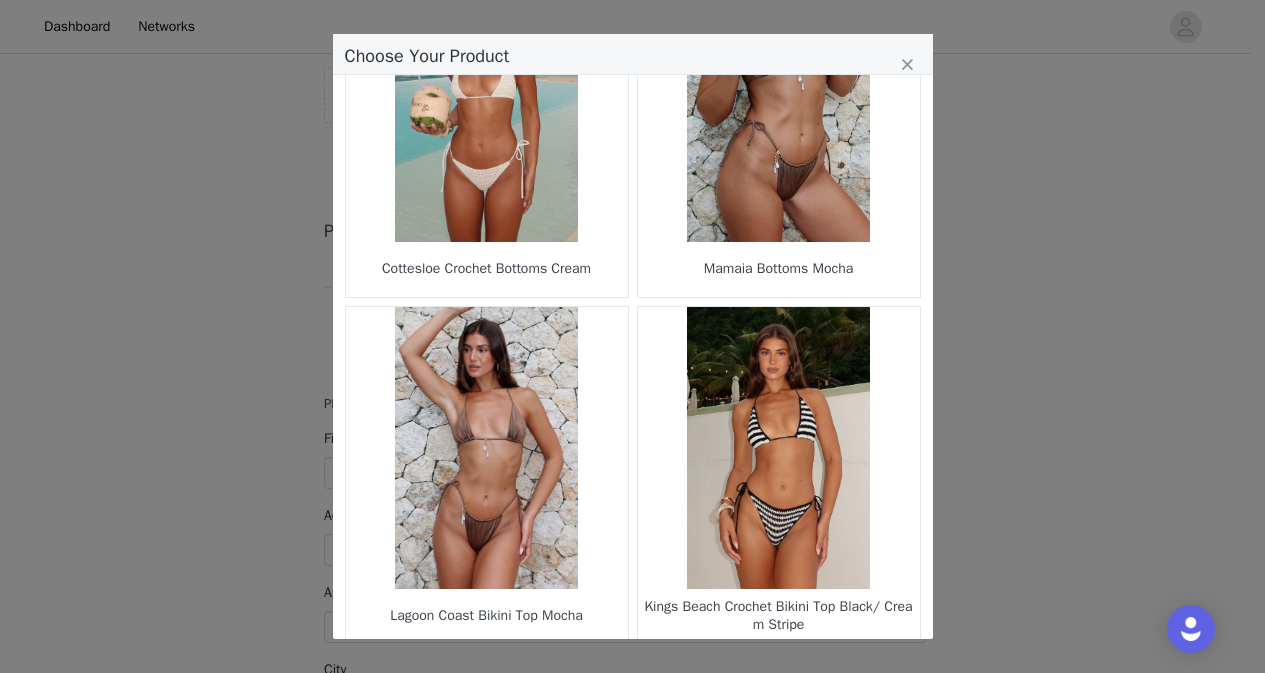 click on "6" at bounding box center [669, 678] 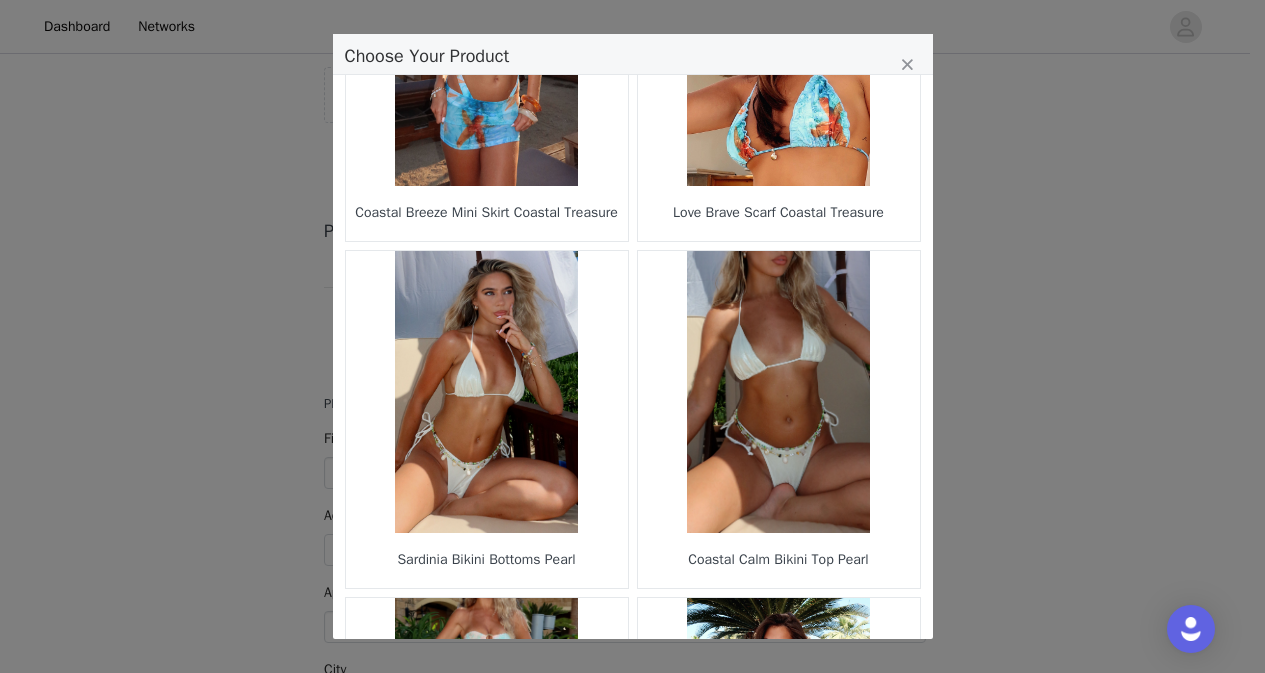 scroll, scrollTop: 2904, scrollLeft: 0, axis: vertical 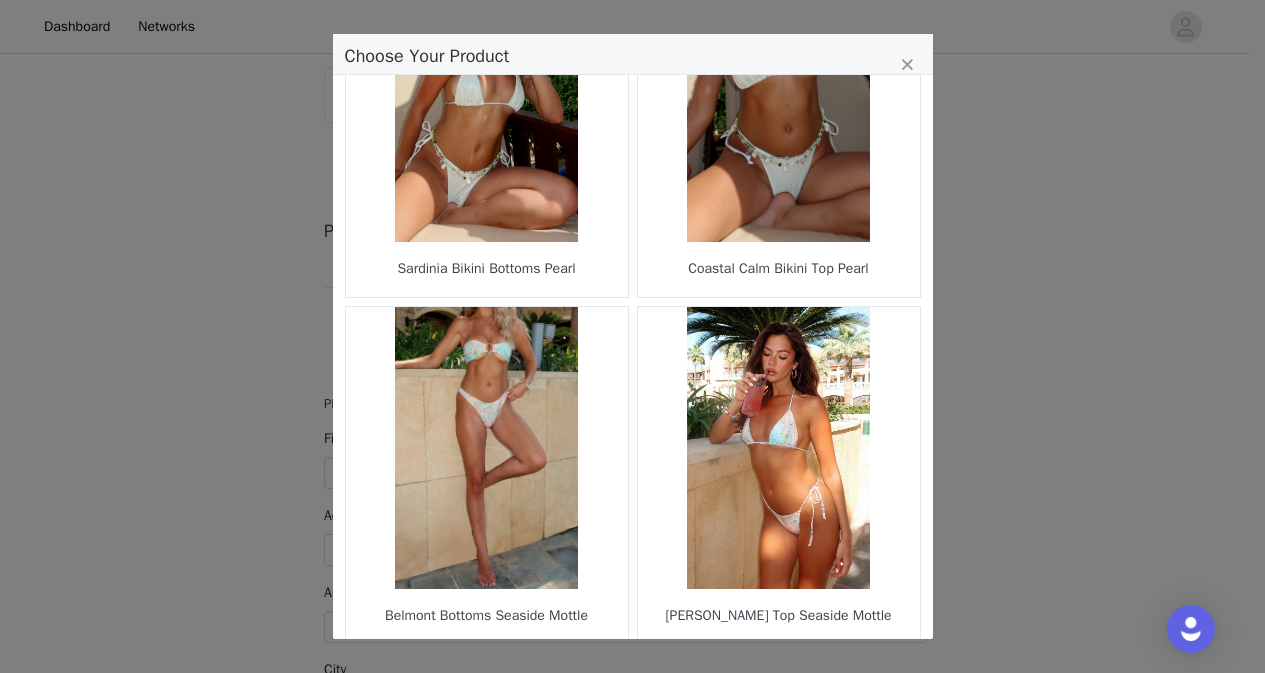 click on "7" at bounding box center [669, 678] 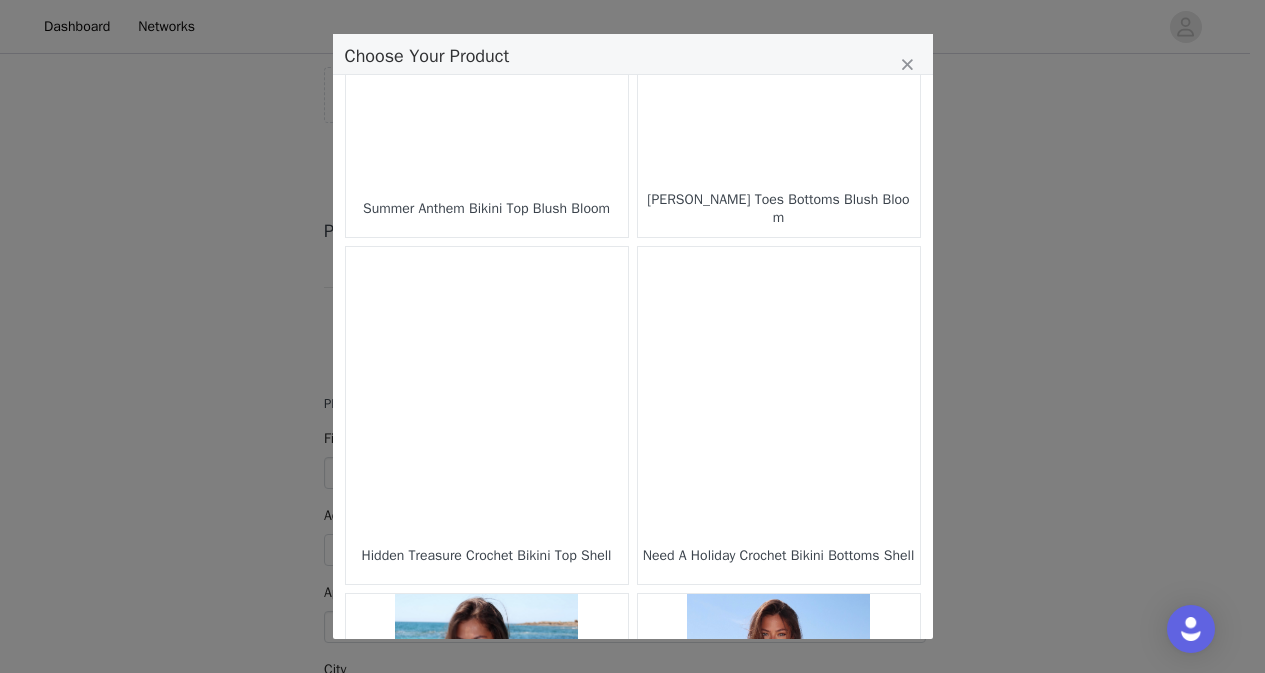 scroll, scrollTop: 1580, scrollLeft: 0, axis: vertical 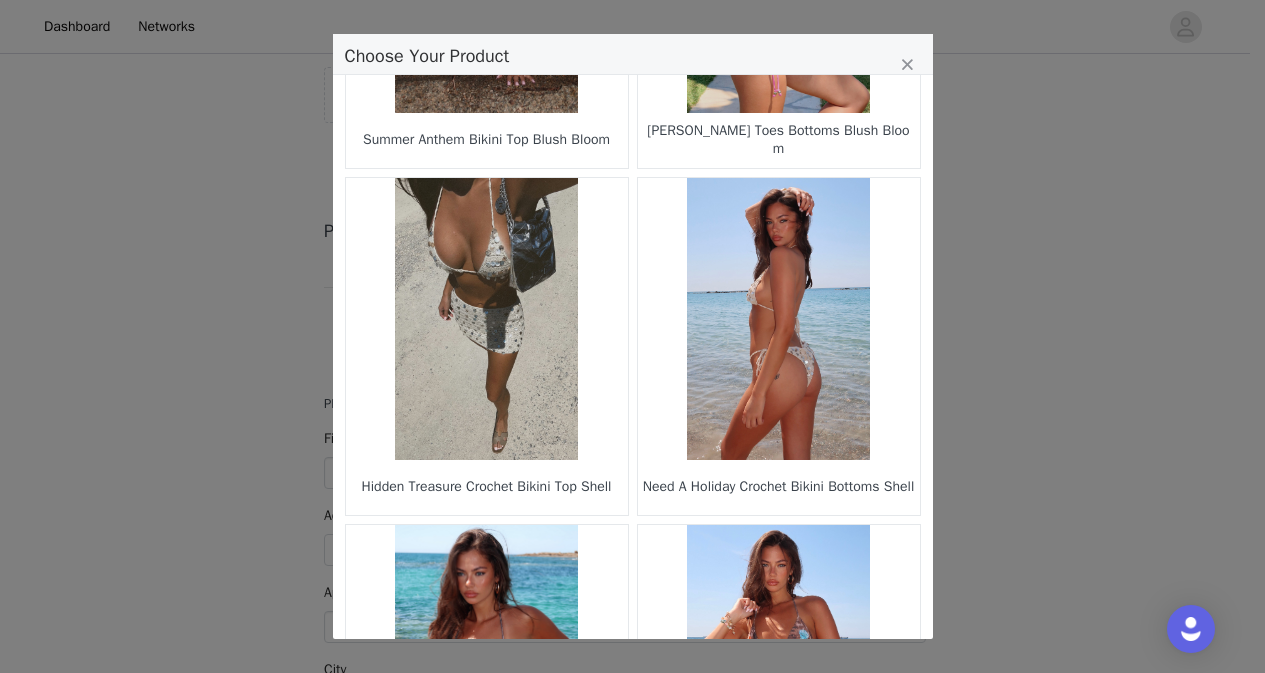 click at bounding box center (487, 319) 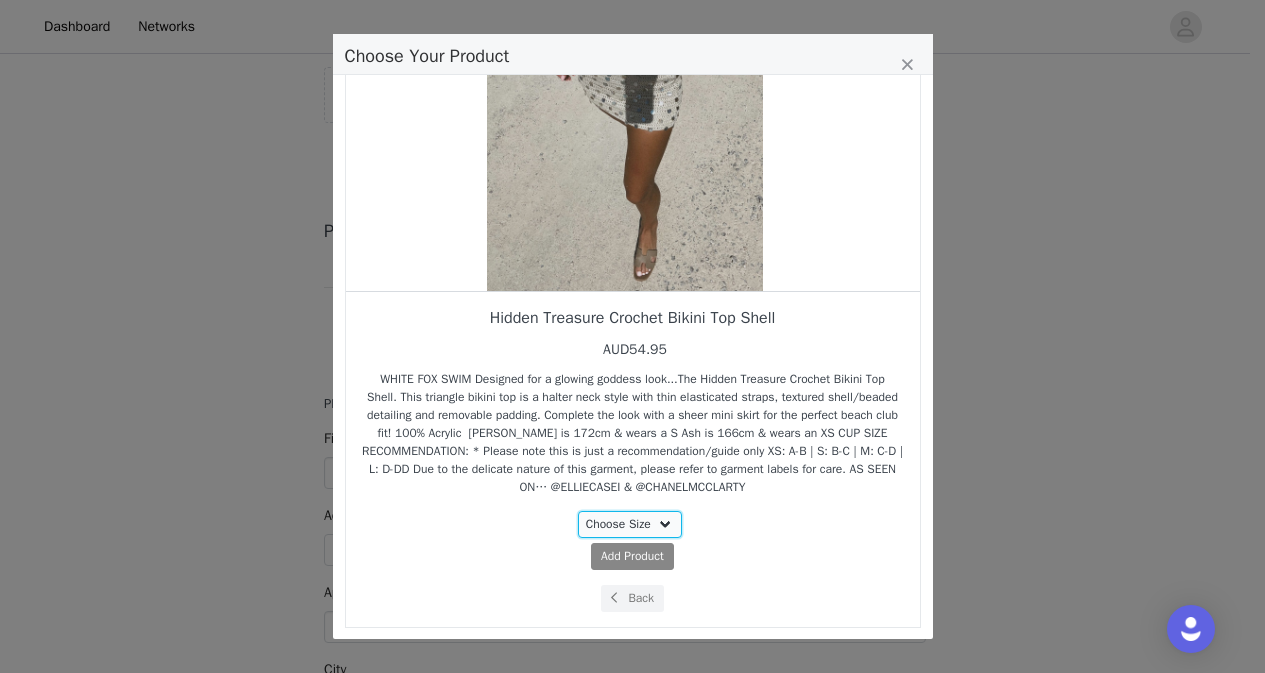 click on "Choose Size
L" at bounding box center (630, 524) 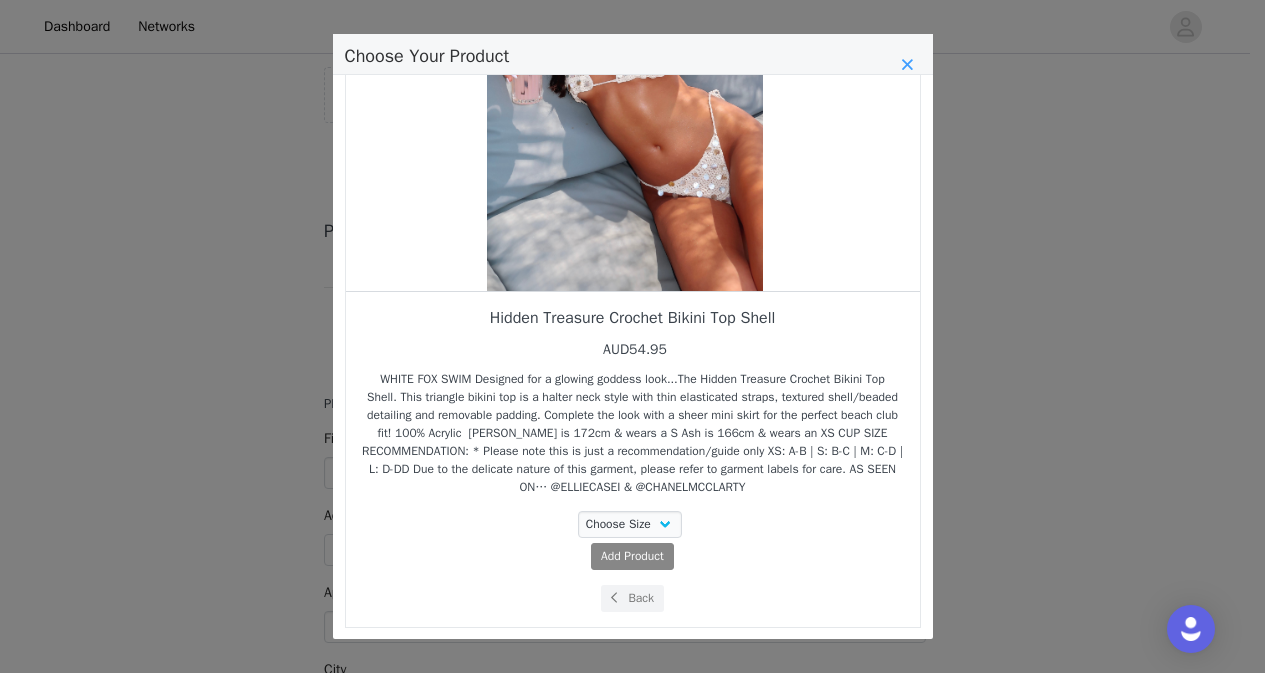 click at bounding box center (907, 65) 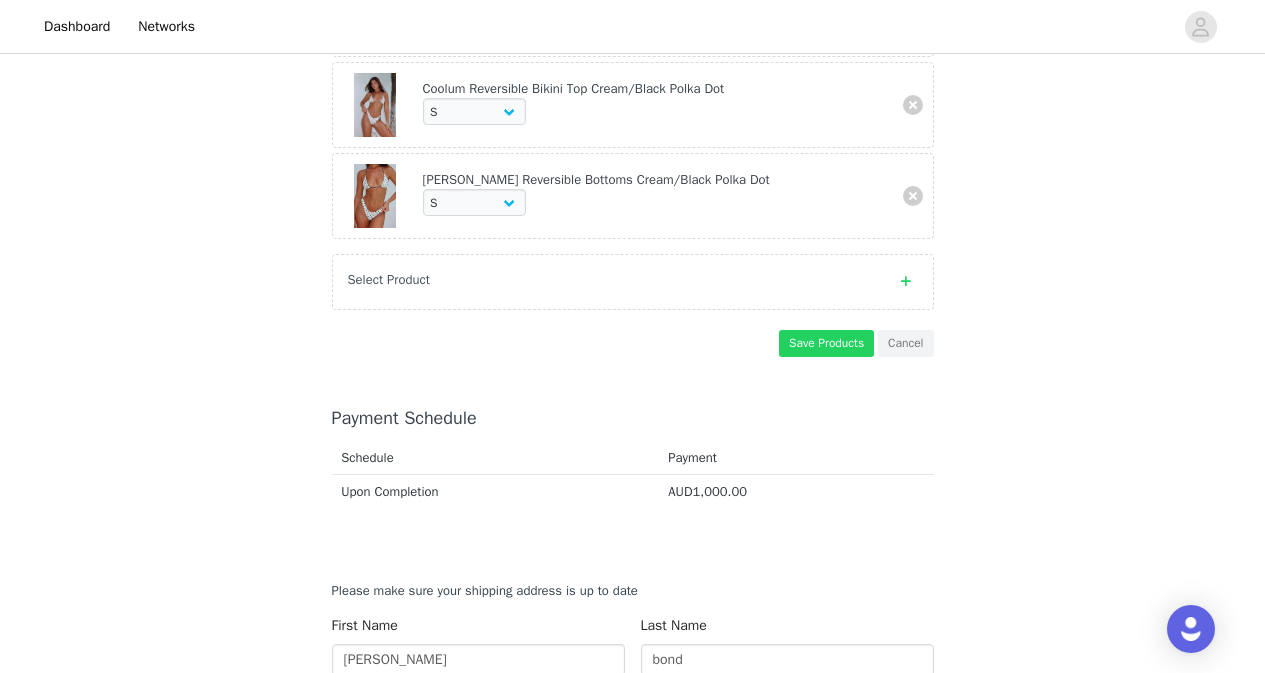 scroll, scrollTop: 1410, scrollLeft: 0, axis: vertical 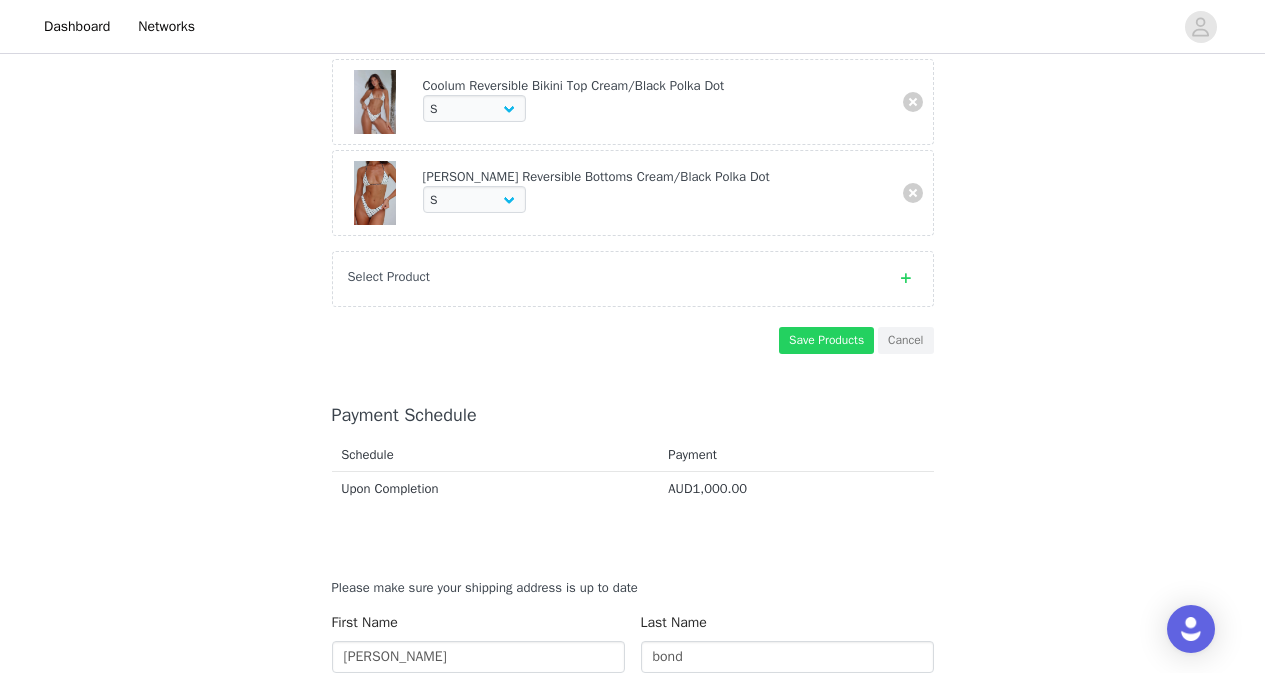 click on "Select Product" at bounding box center [613, 277] 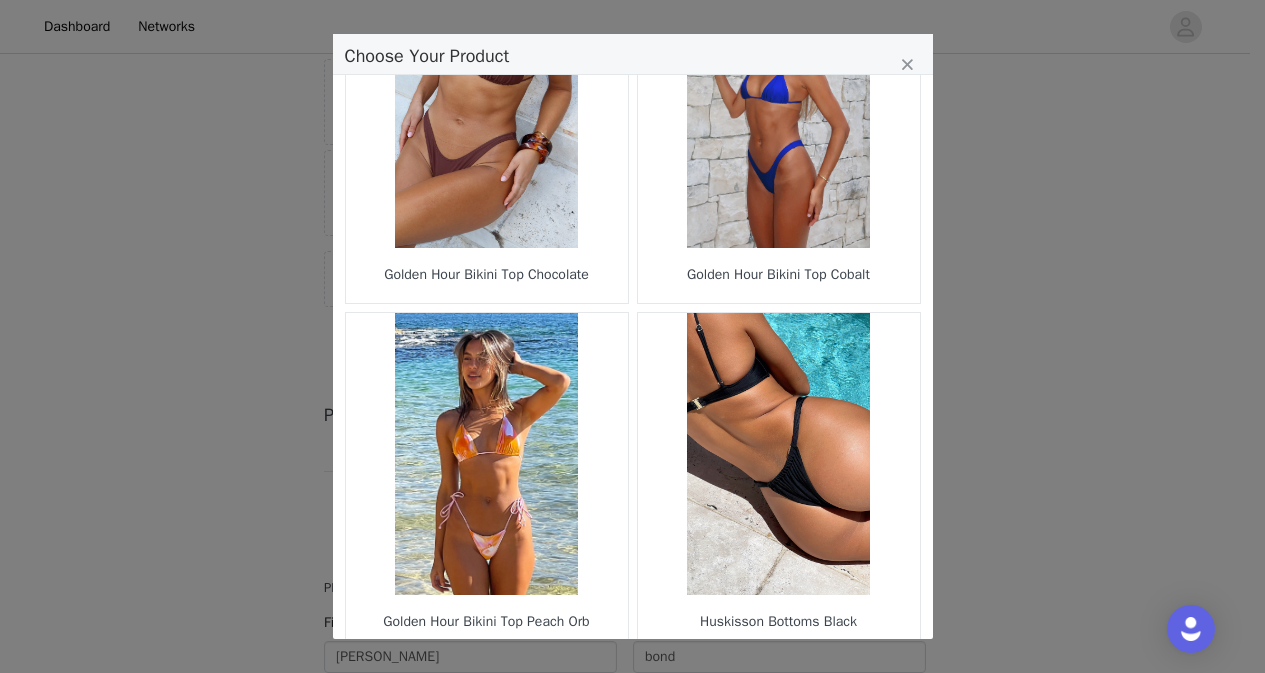 scroll, scrollTop: 2904, scrollLeft: 0, axis: vertical 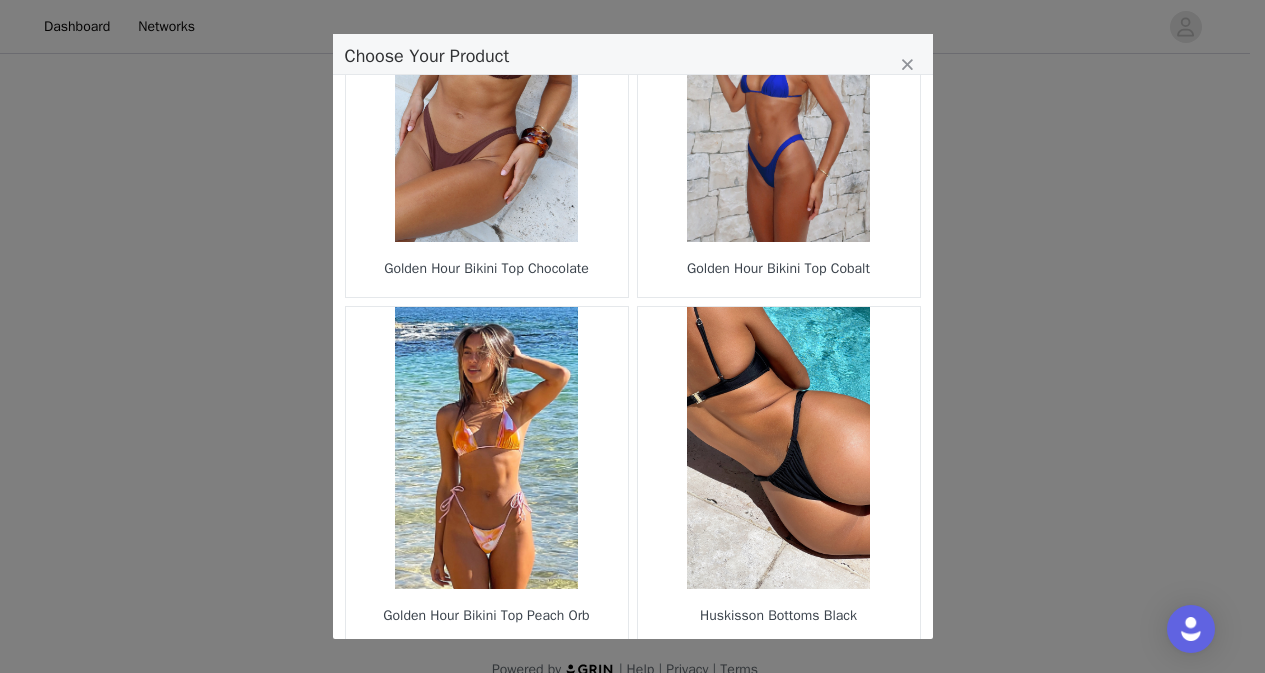 click on "13" at bounding box center (763, 678) 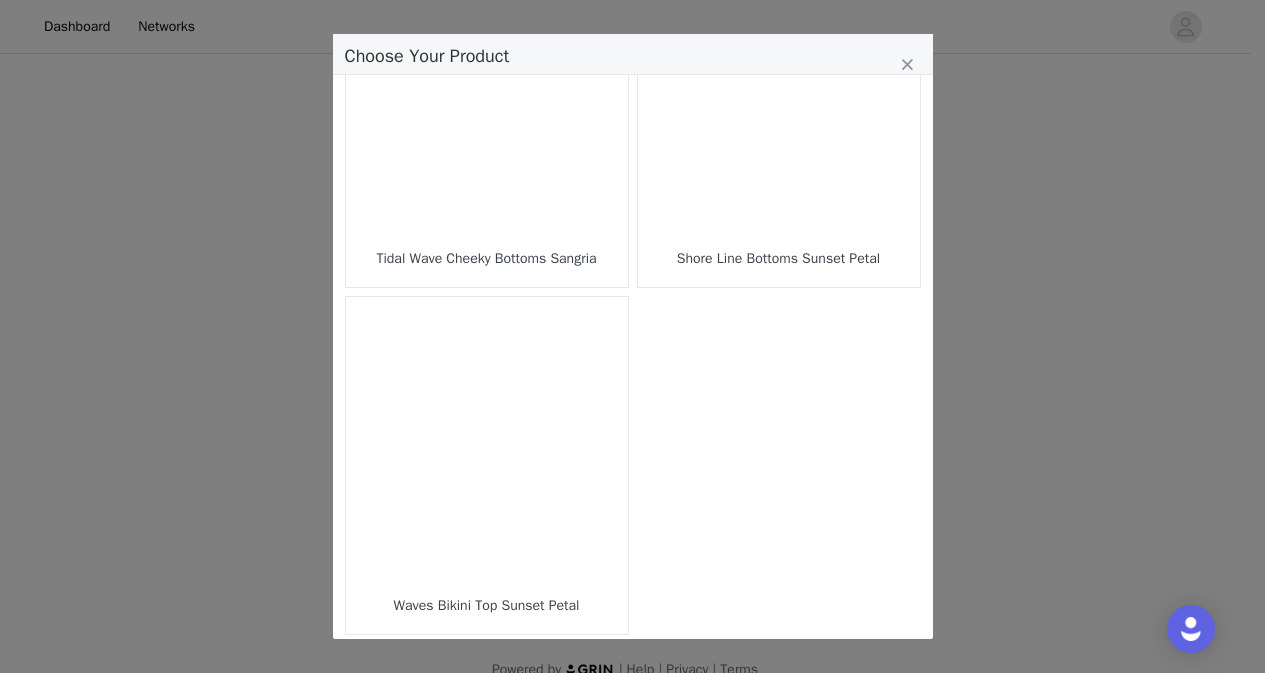 scroll, scrollTop: 1206, scrollLeft: 0, axis: vertical 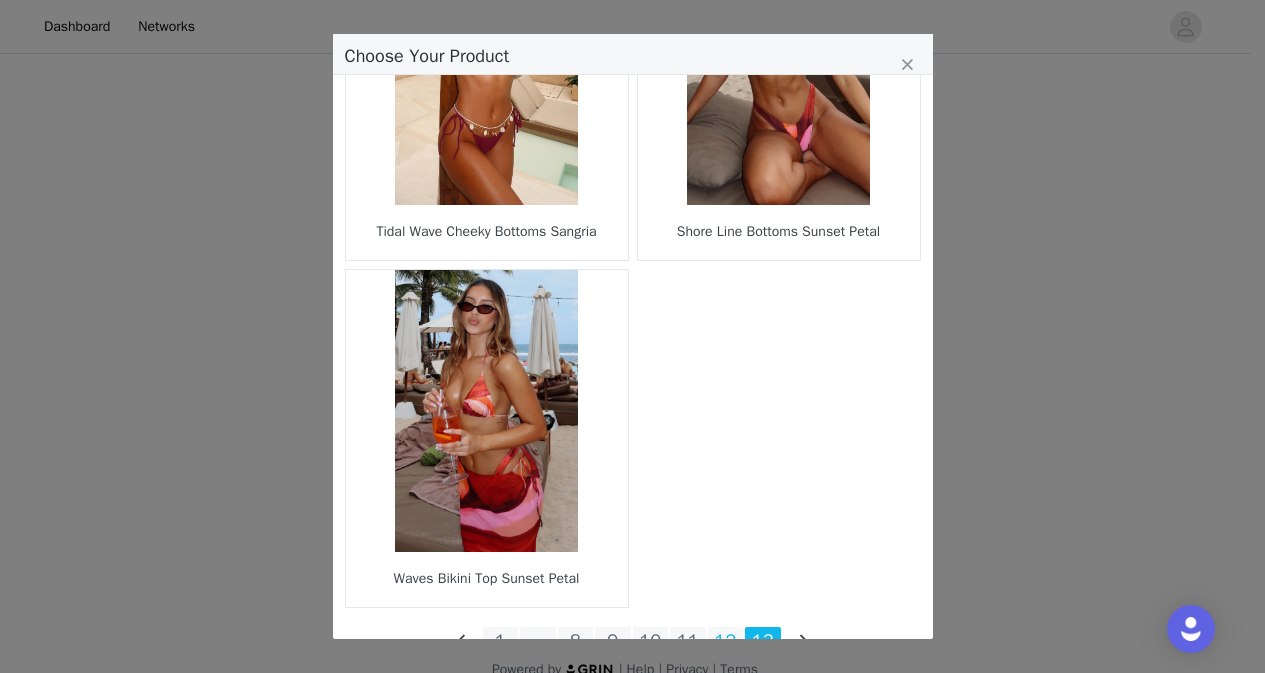 click on "12" at bounding box center [726, 641] 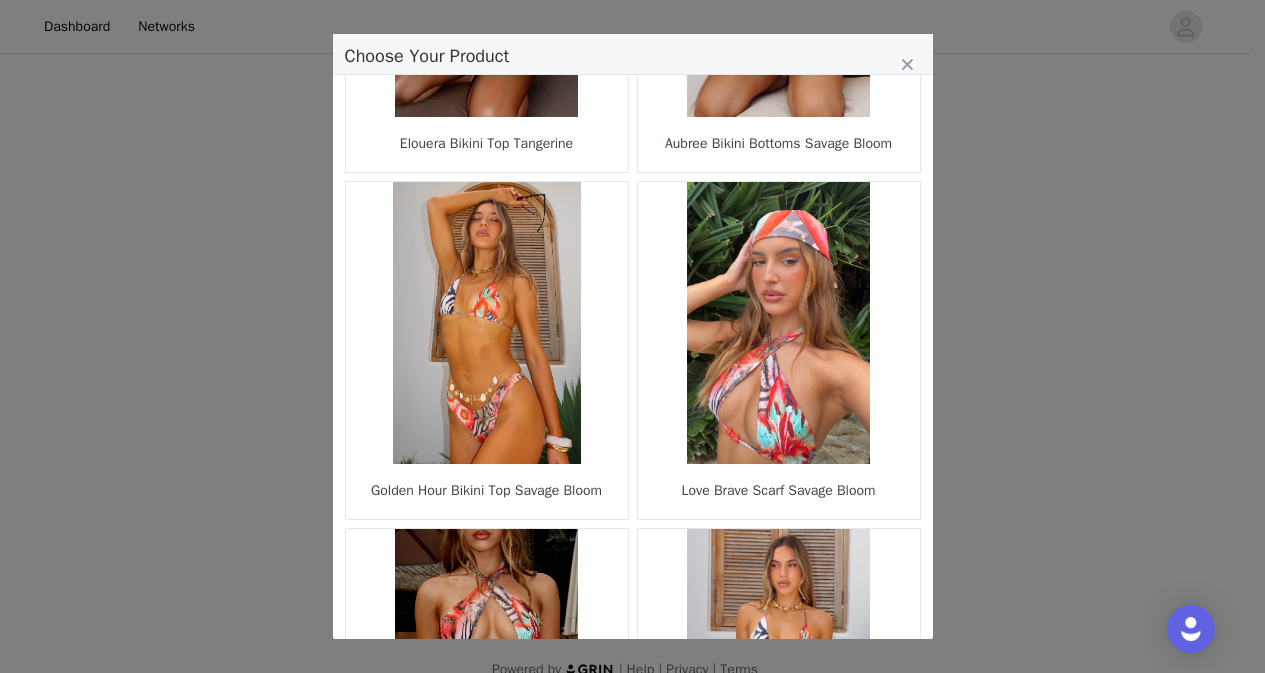 click at bounding box center [487, 323] 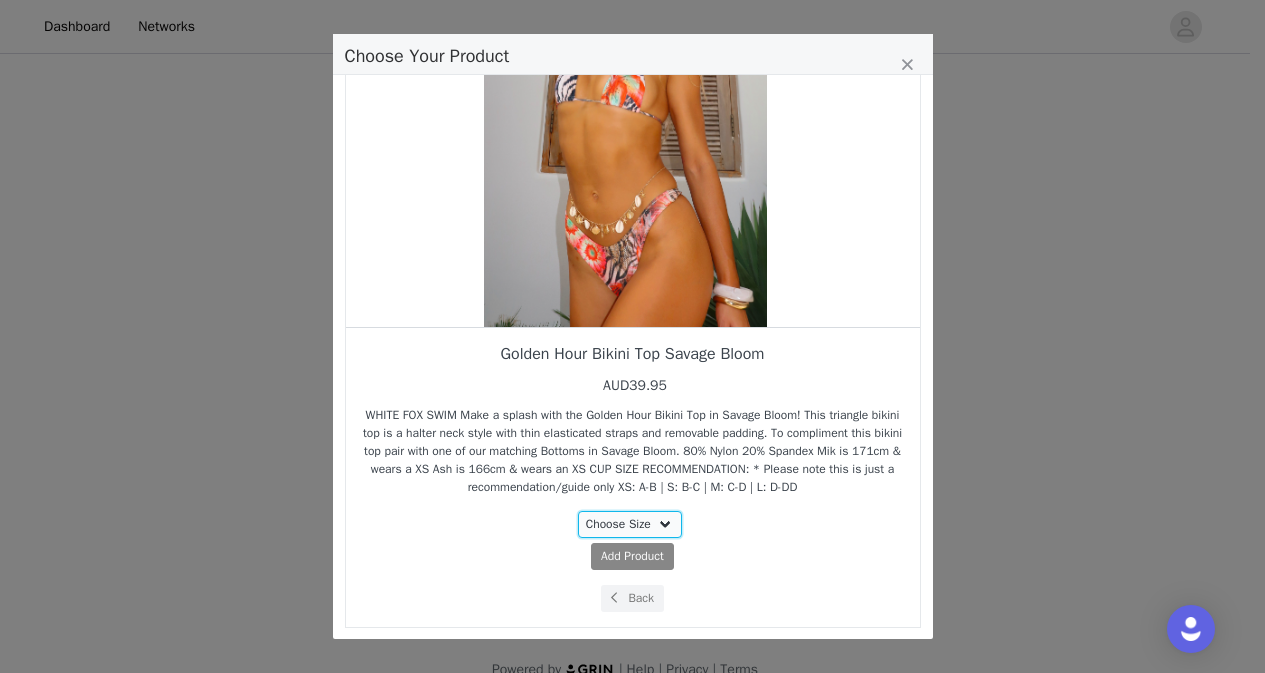 click on "Choose Size
XS
S
M
L
XL" at bounding box center [630, 524] 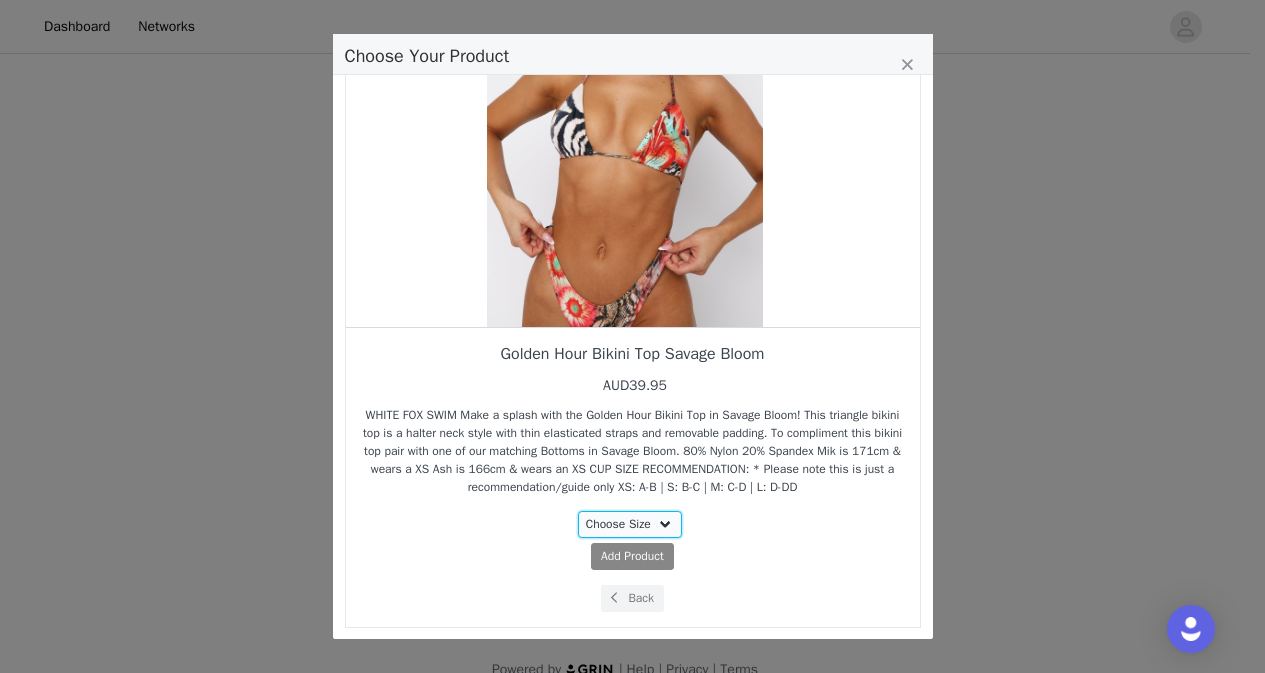 select on "27625688" 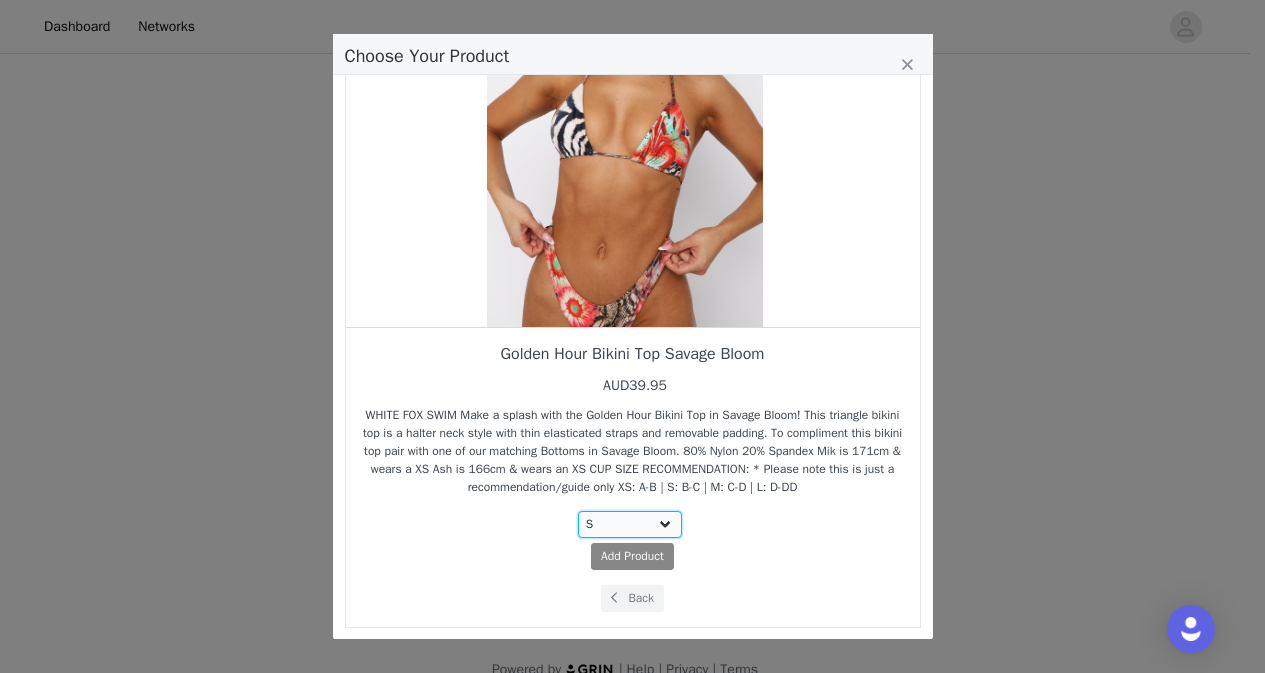 click on "Choose Size
XS
S
M
L
XL" at bounding box center (630, 524) 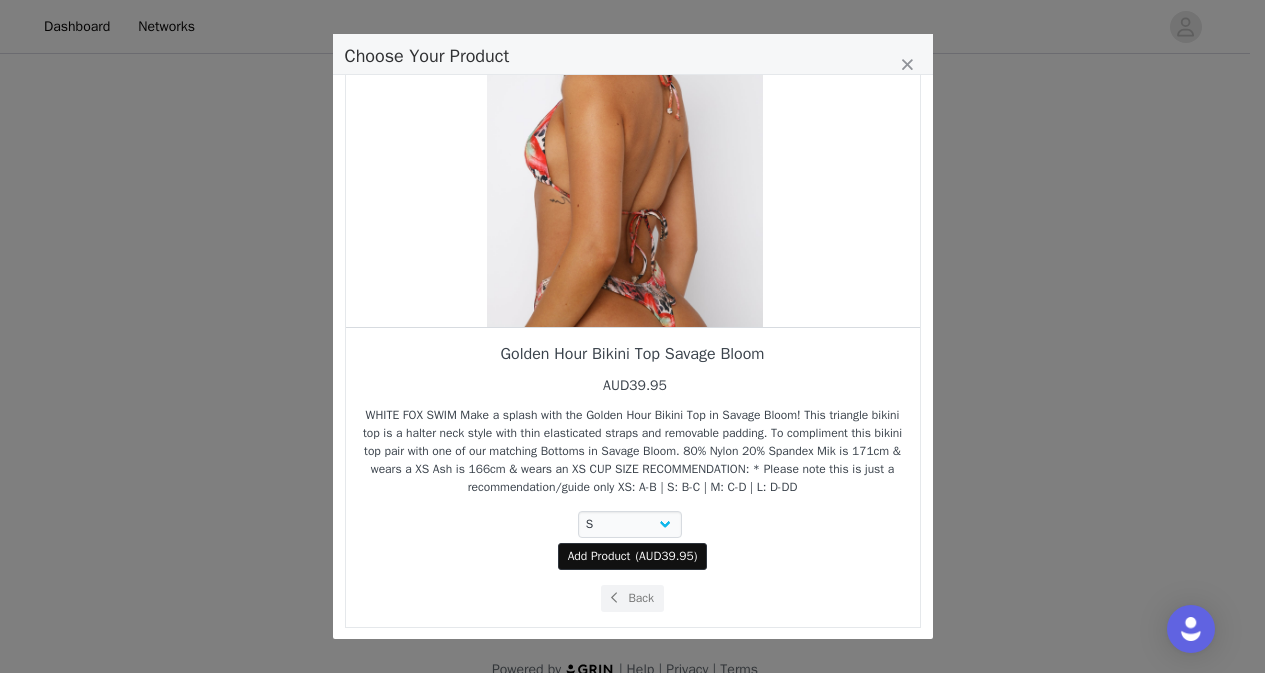 click on "AUD39.95" at bounding box center [666, 556] 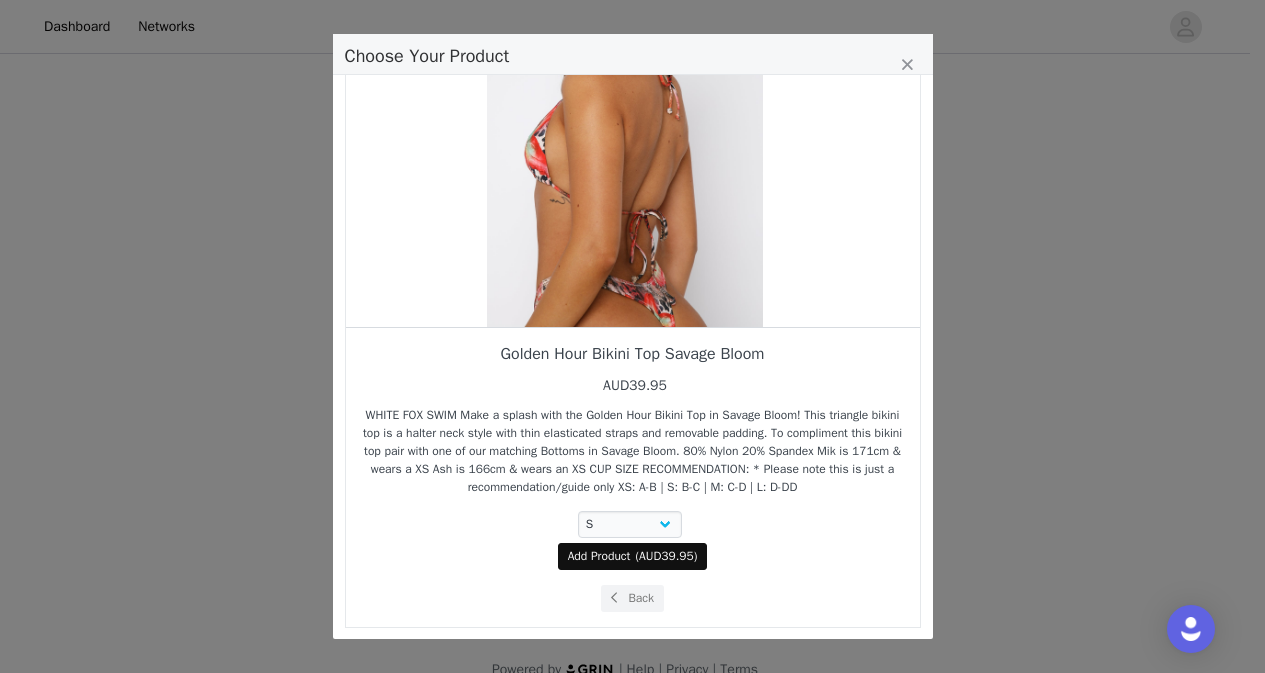 select on "27625688" 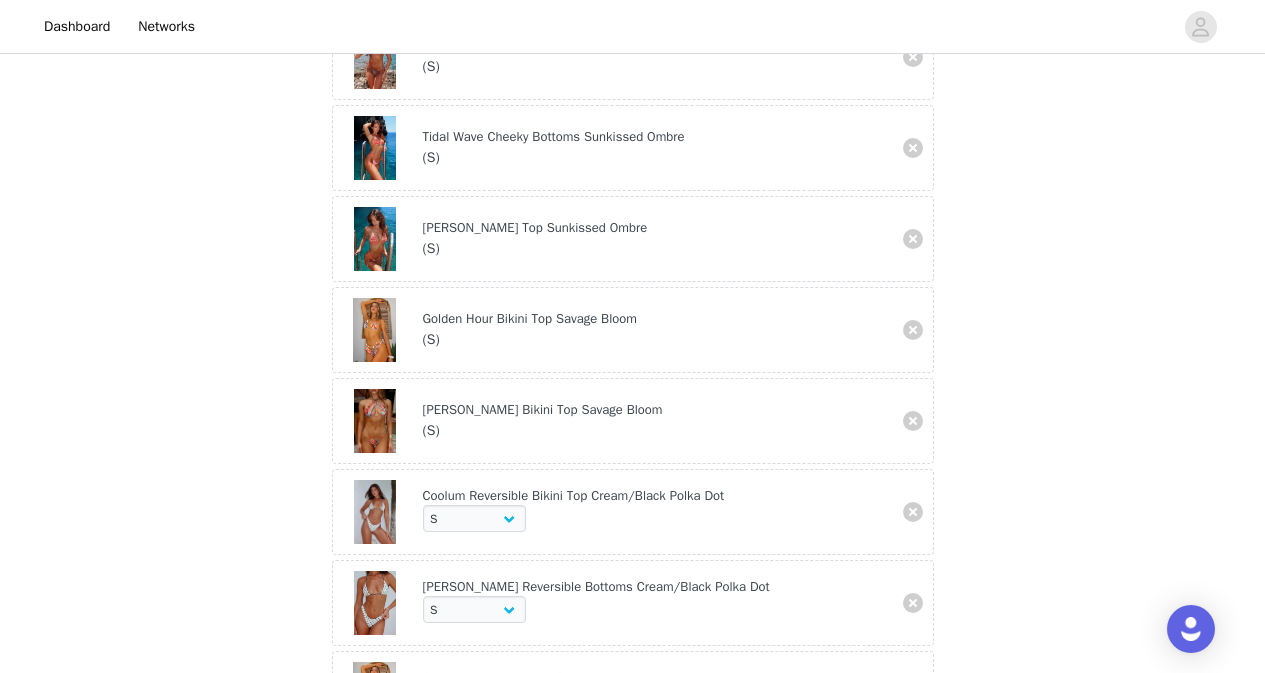 scroll, scrollTop: 1001, scrollLeft: 0, axis: vertical 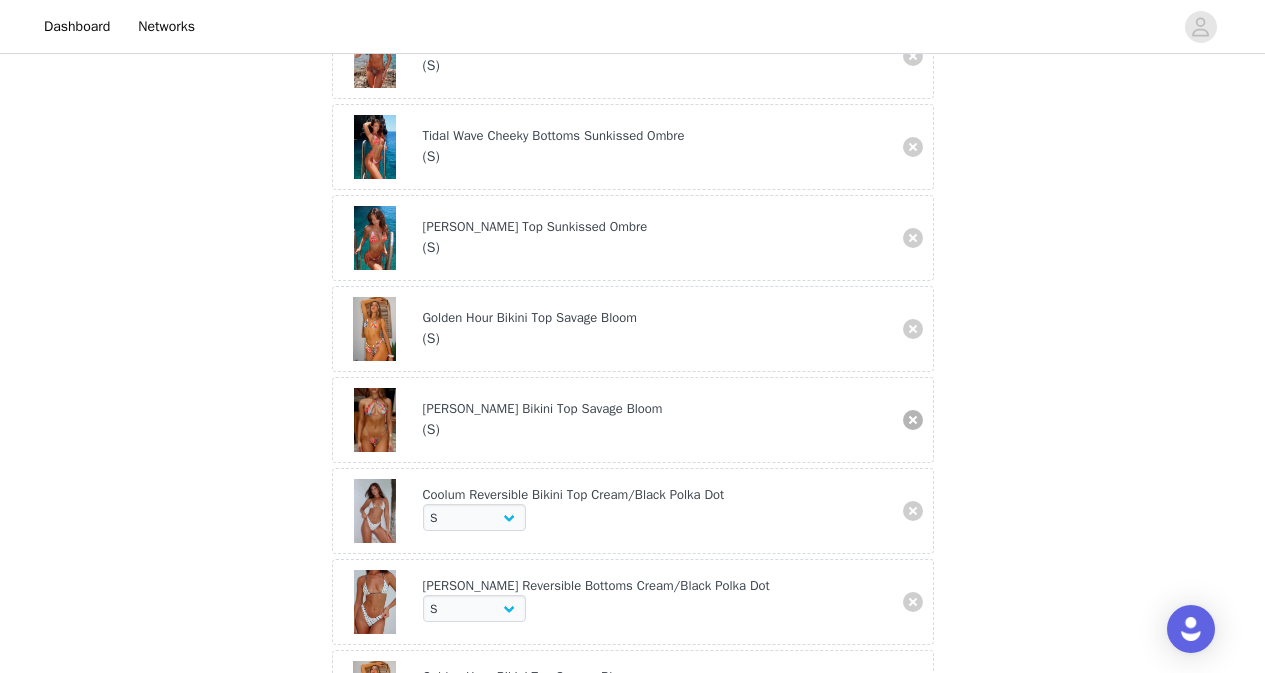 click at bounding box center [913, 420] 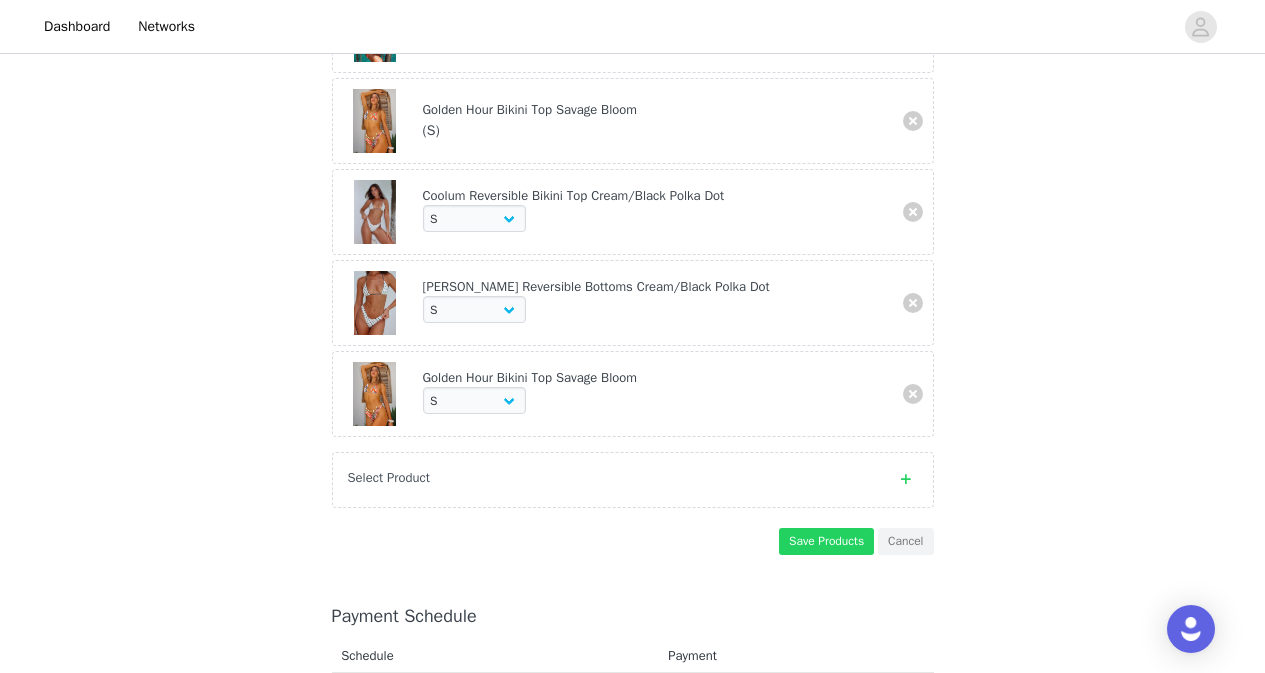 scroll, scrollTop: 1206, scrollLeft: 0, axis: vertical 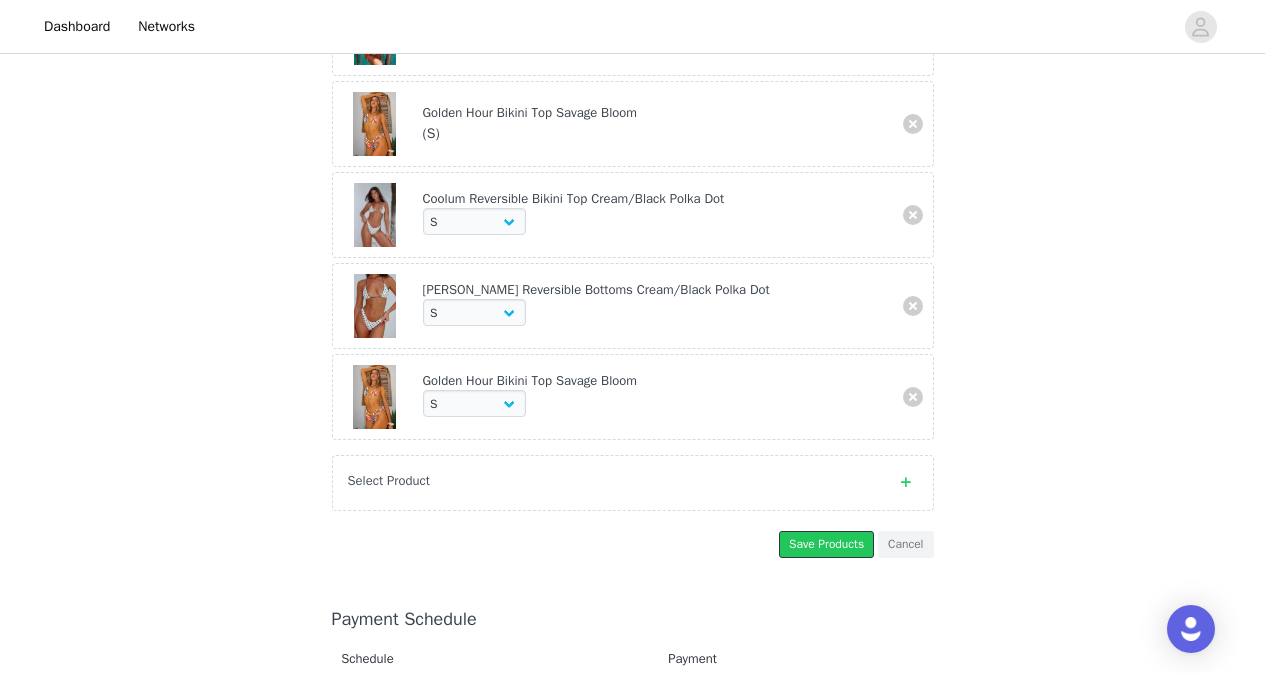 click on "Save Products" at bounding box center (826, 544) 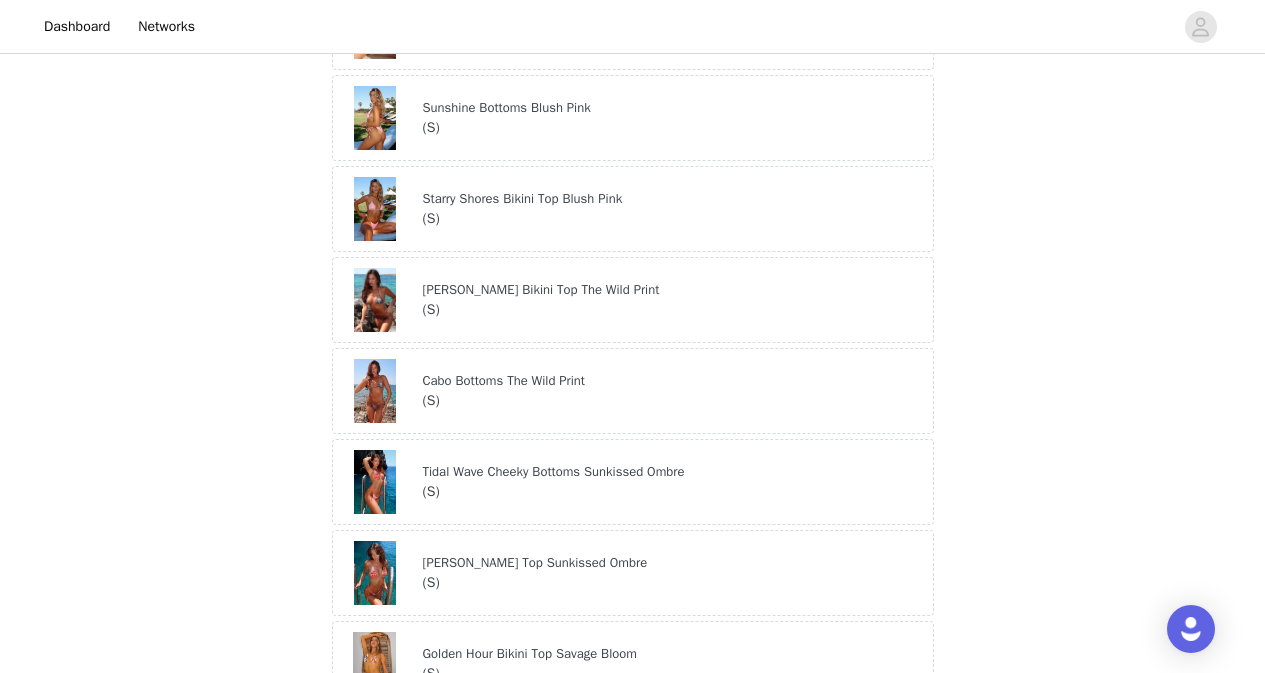 scroll, scrollTop: 662, scrollLeft: 0, axis: vertical 